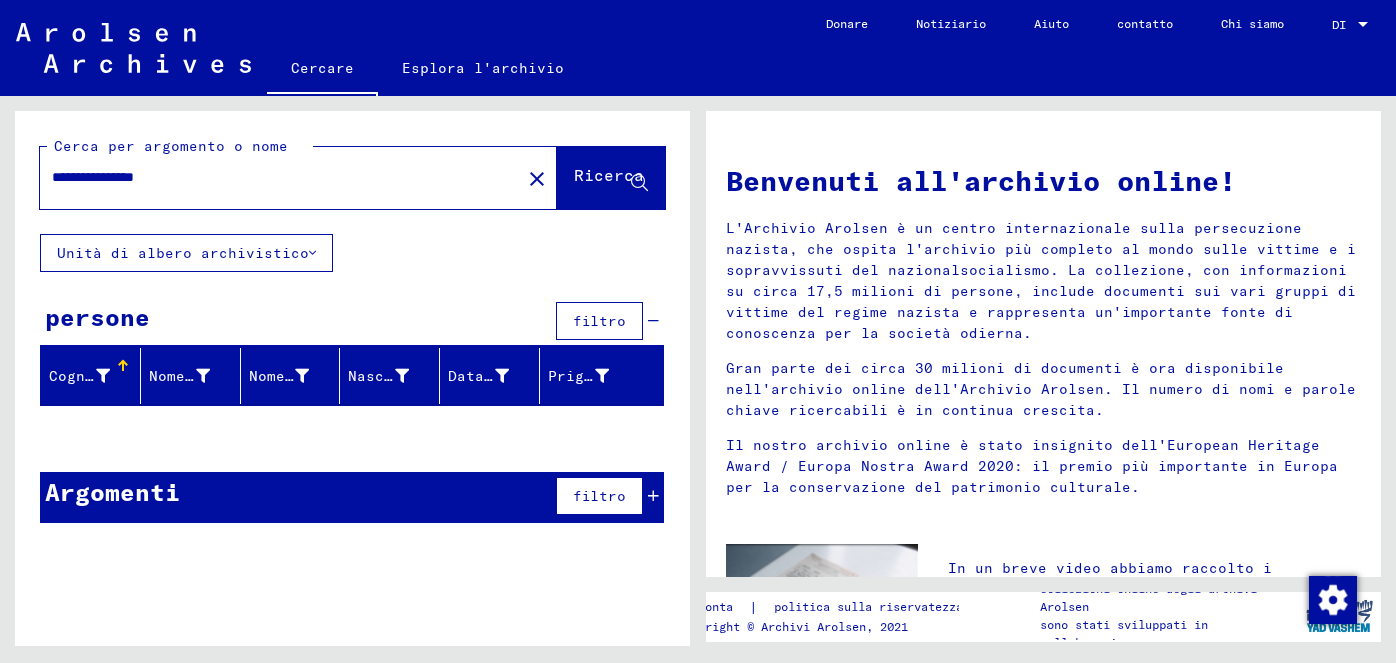 scroll, scrollTop: 0, scrollLeft: 0, axis: both 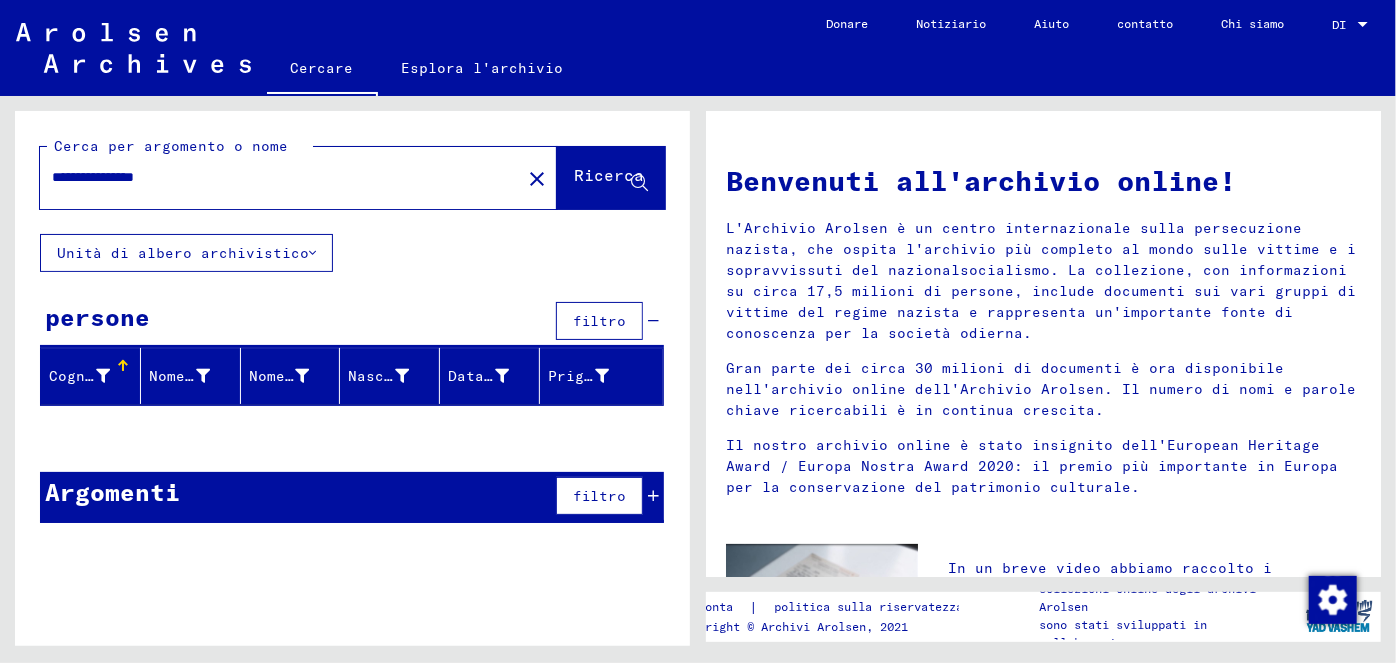 click on "**********" at bounding box center (268, 177) 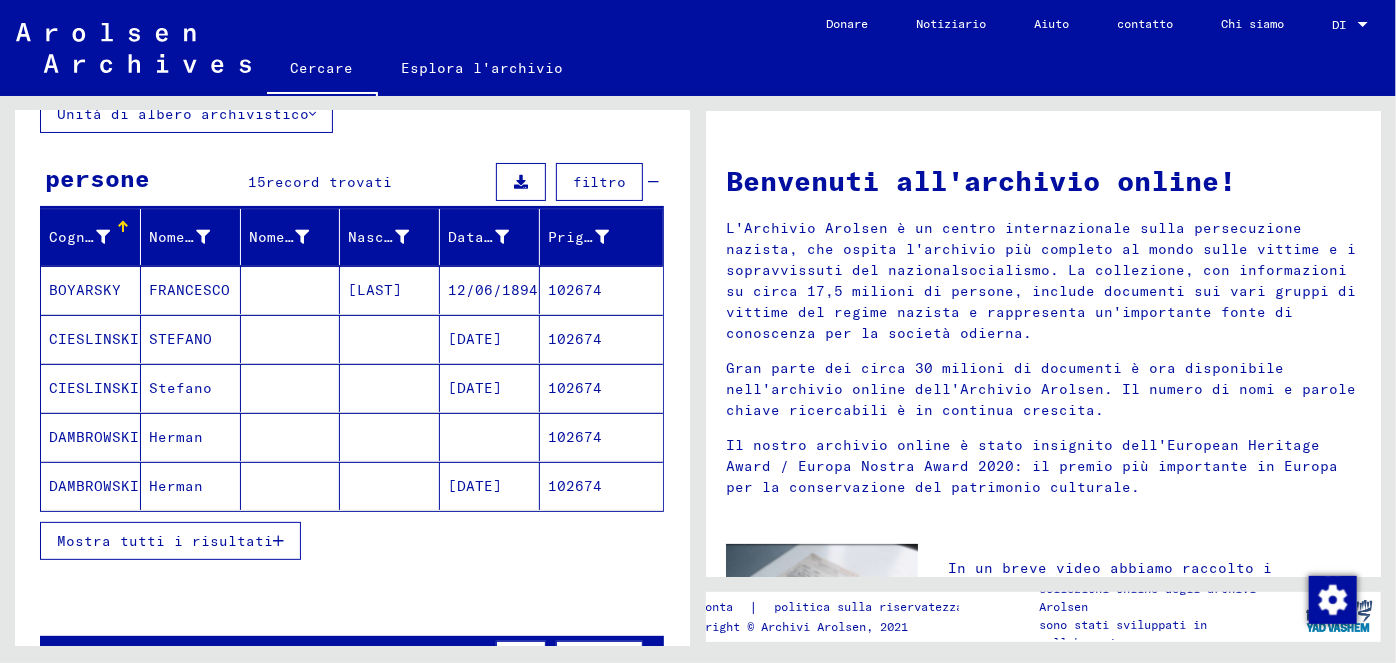 scroll, scrollTop: 141, scrollLeft: 0, axis: vertical 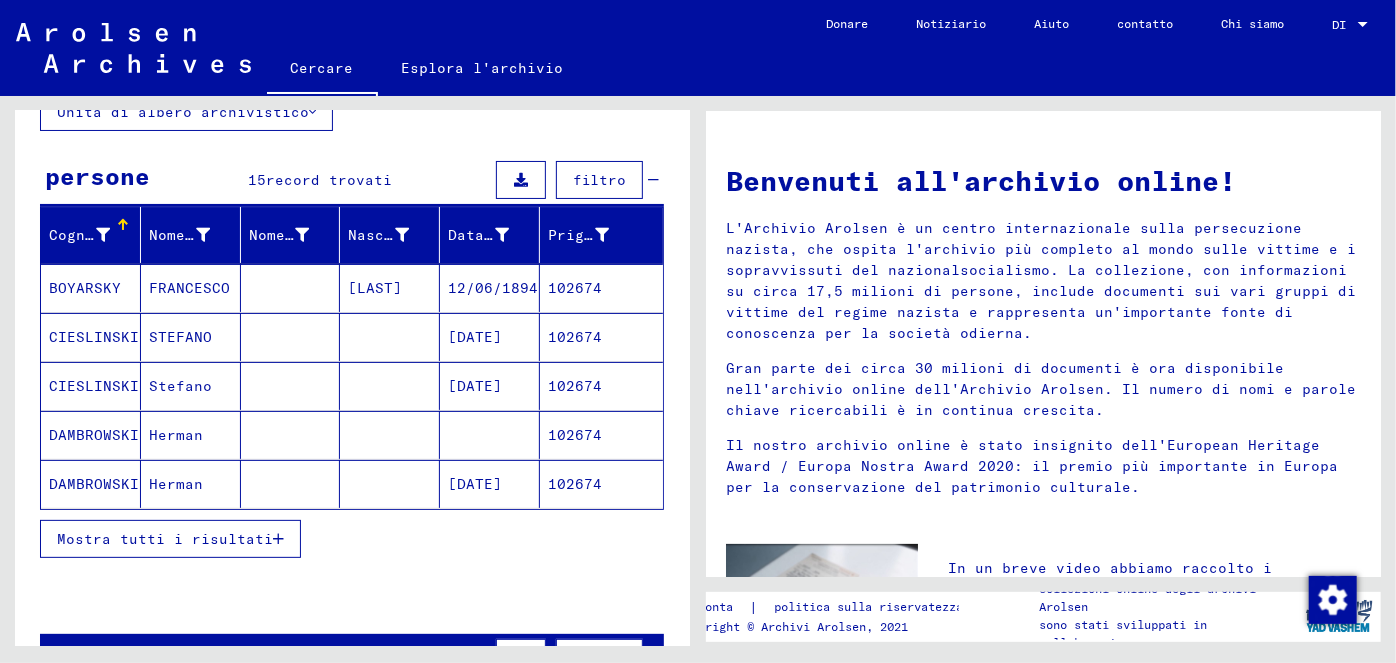 click on "Mostra tutti i risultati" at bounding box center (165, 539) 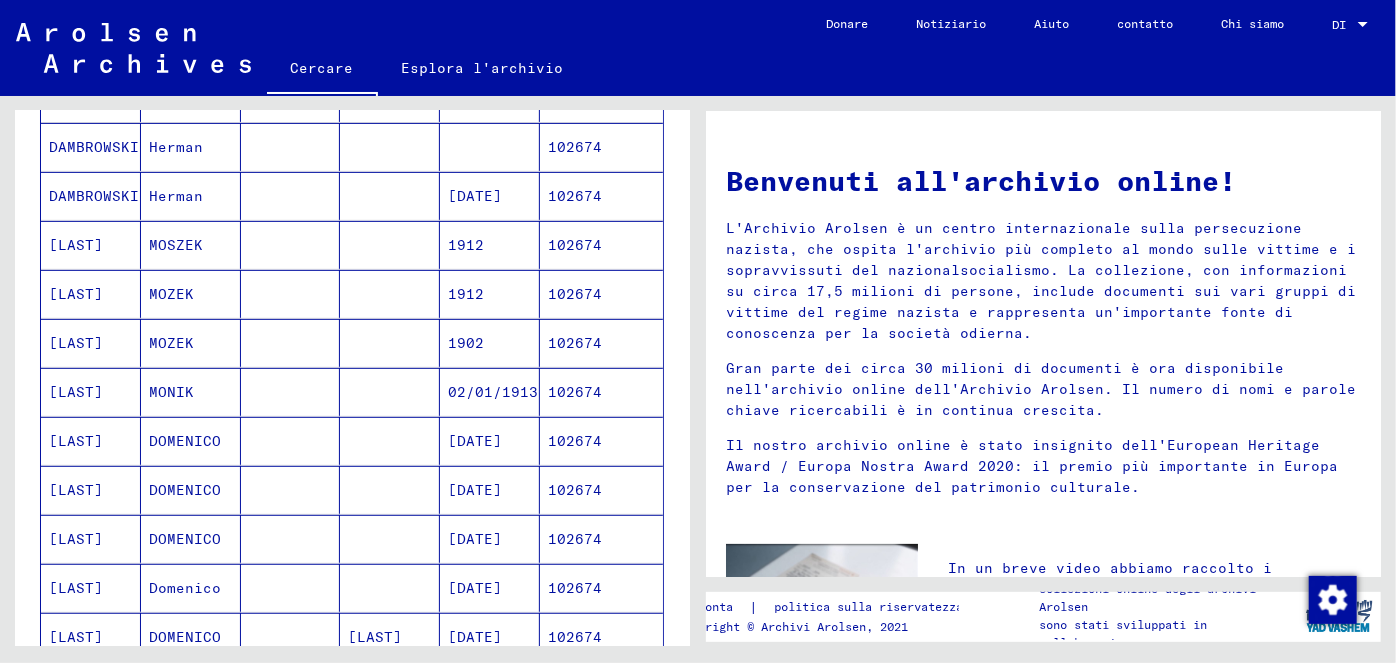 scroll, scrollTop: 445, scrollLeft: 0, axis: vertical 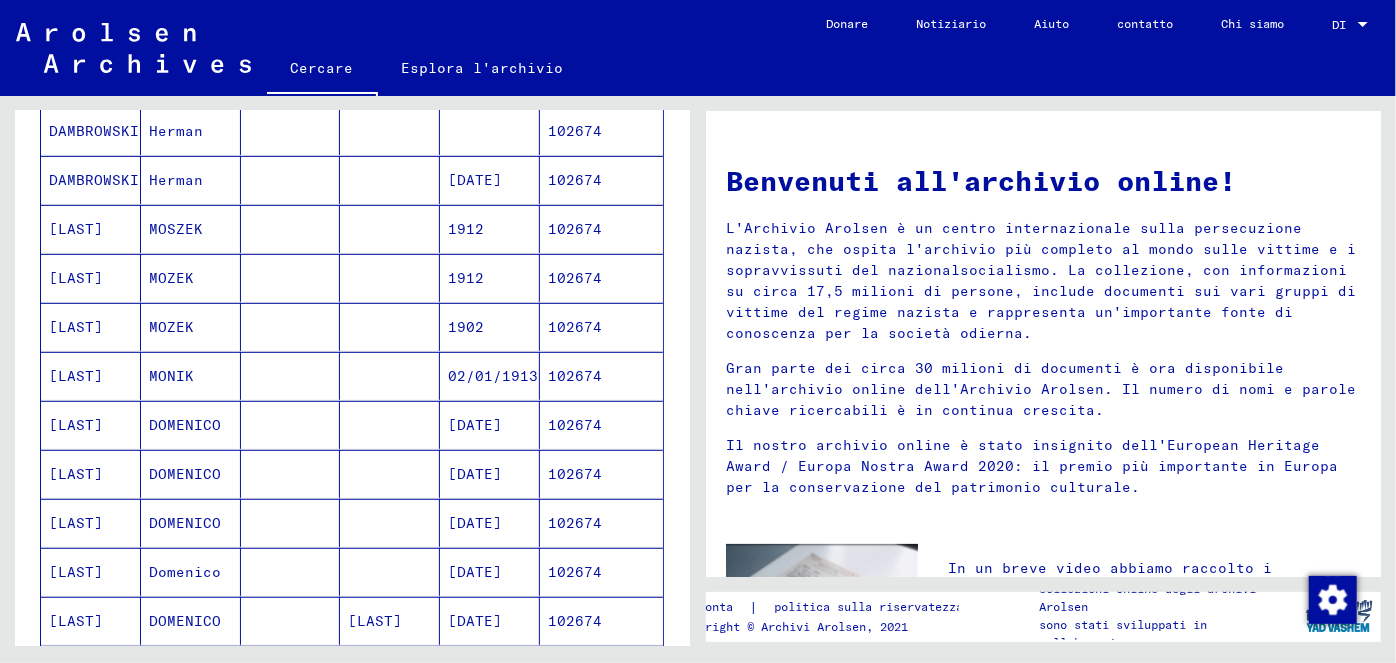 click on "[DATE]" at bounding box center [475, 474] 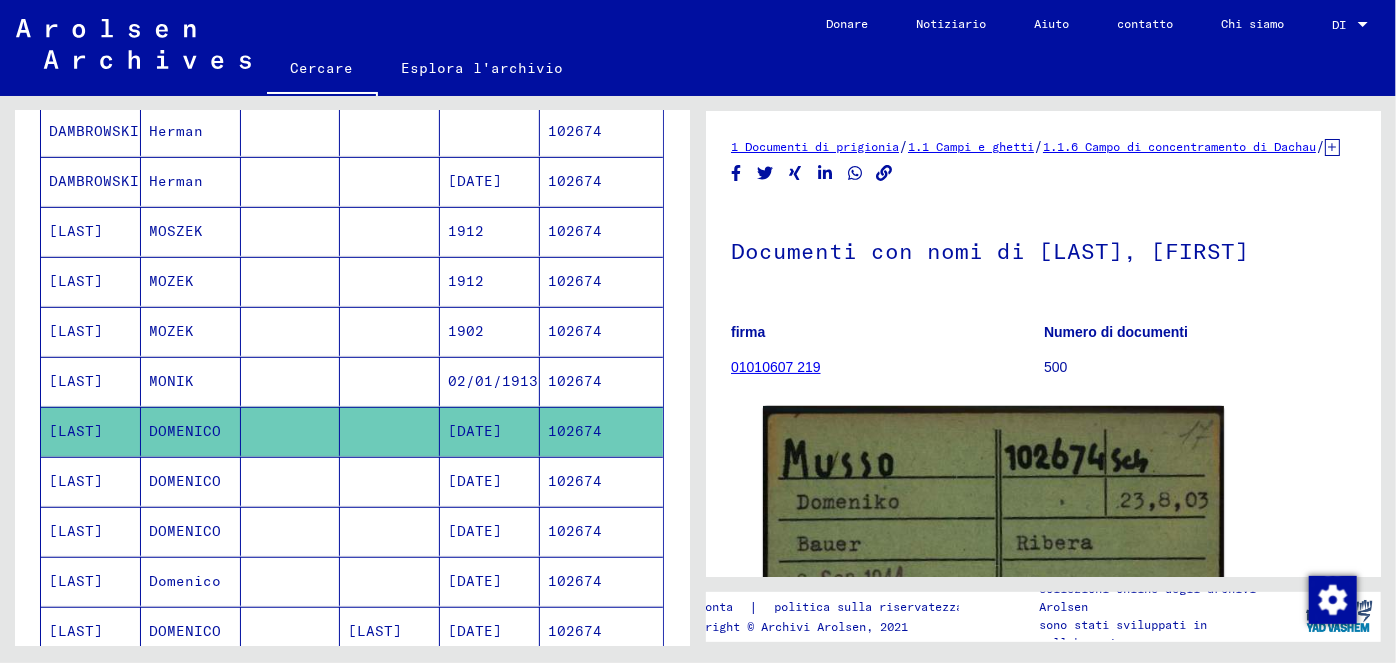 scroll, scrollTop: 0, scrollLeft: 0, axis: both 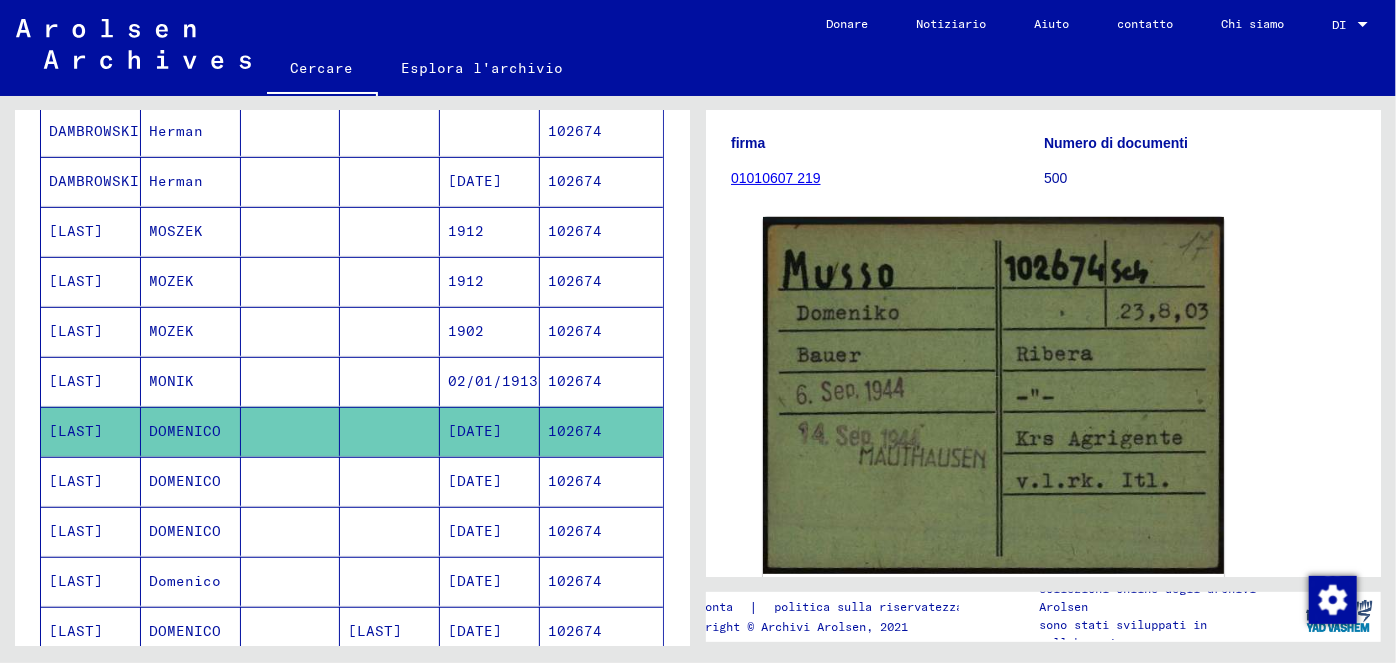 click on "[DATE]" at bounding box center [475, 531] 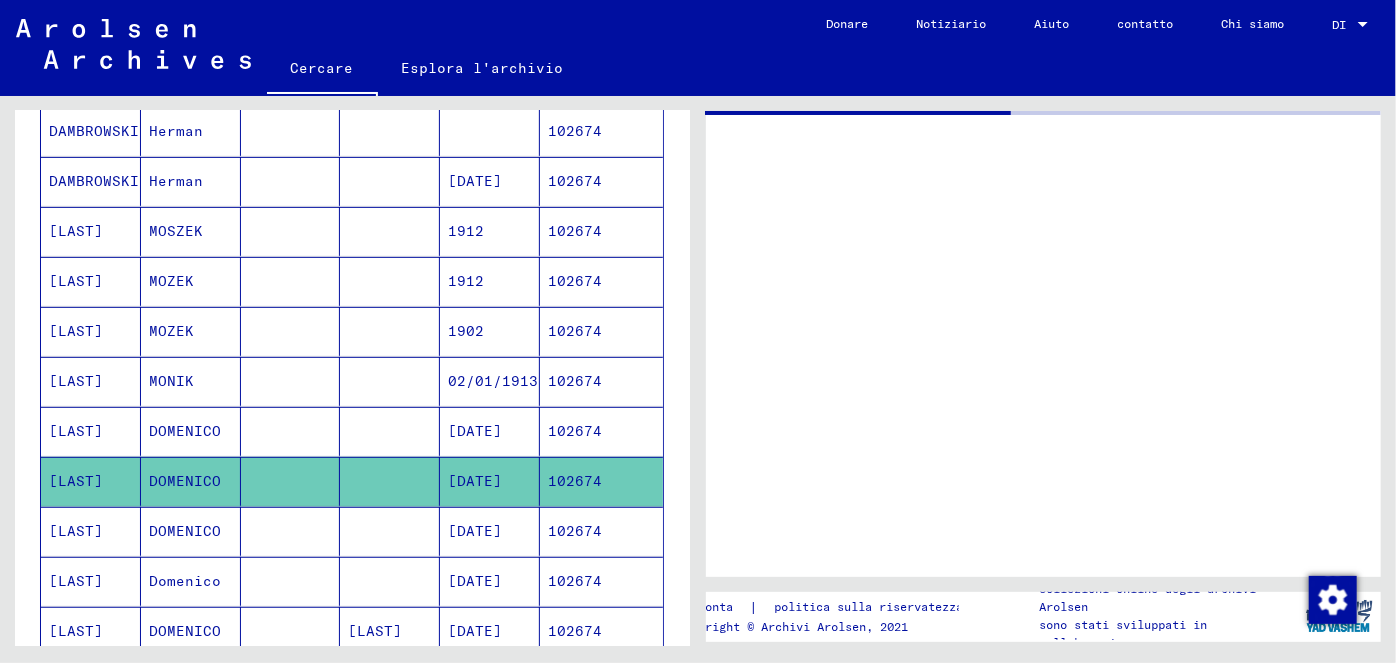 scroll, scrollTop: 0, scrollLeft: 0, axis: both 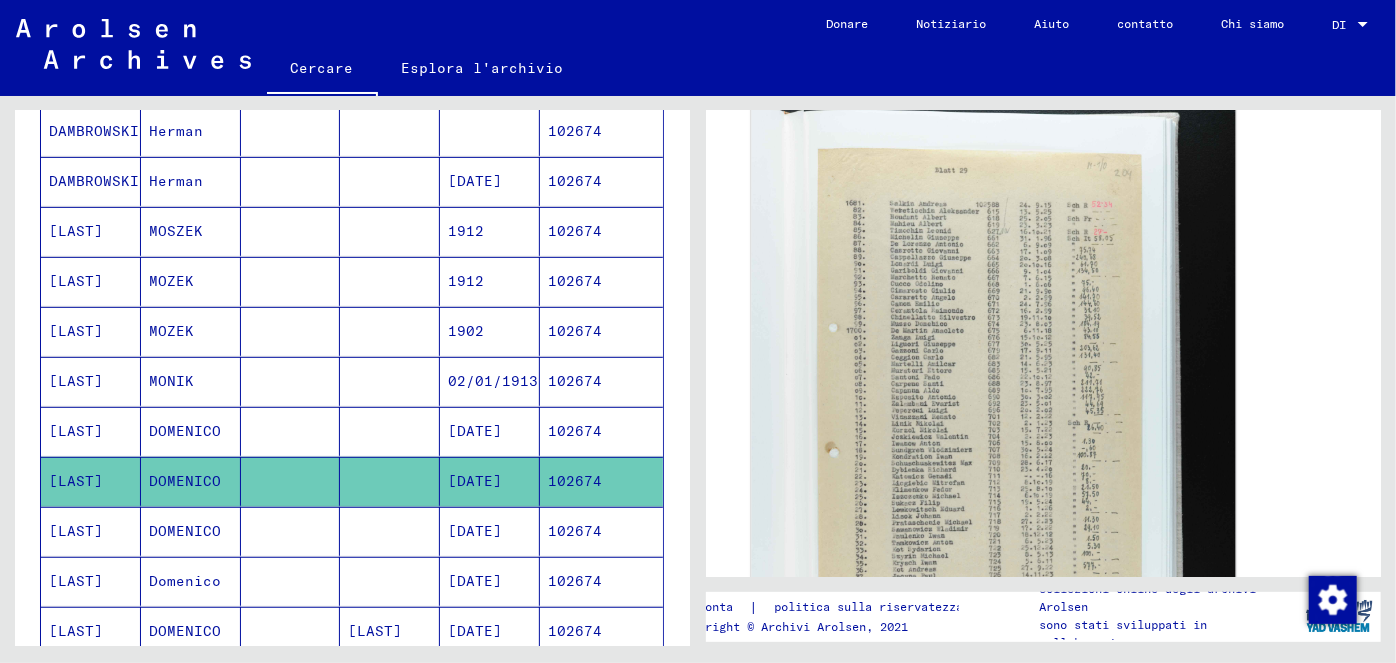 click 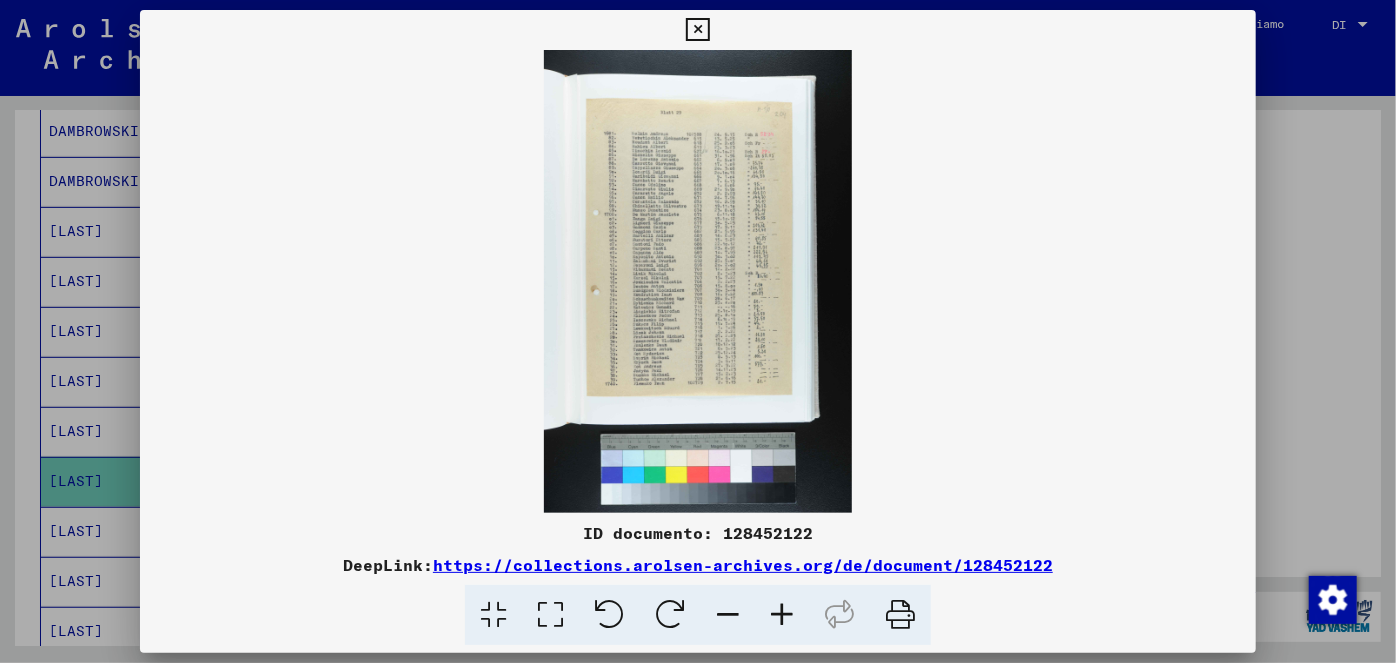 click at bounding box center [782, 615] 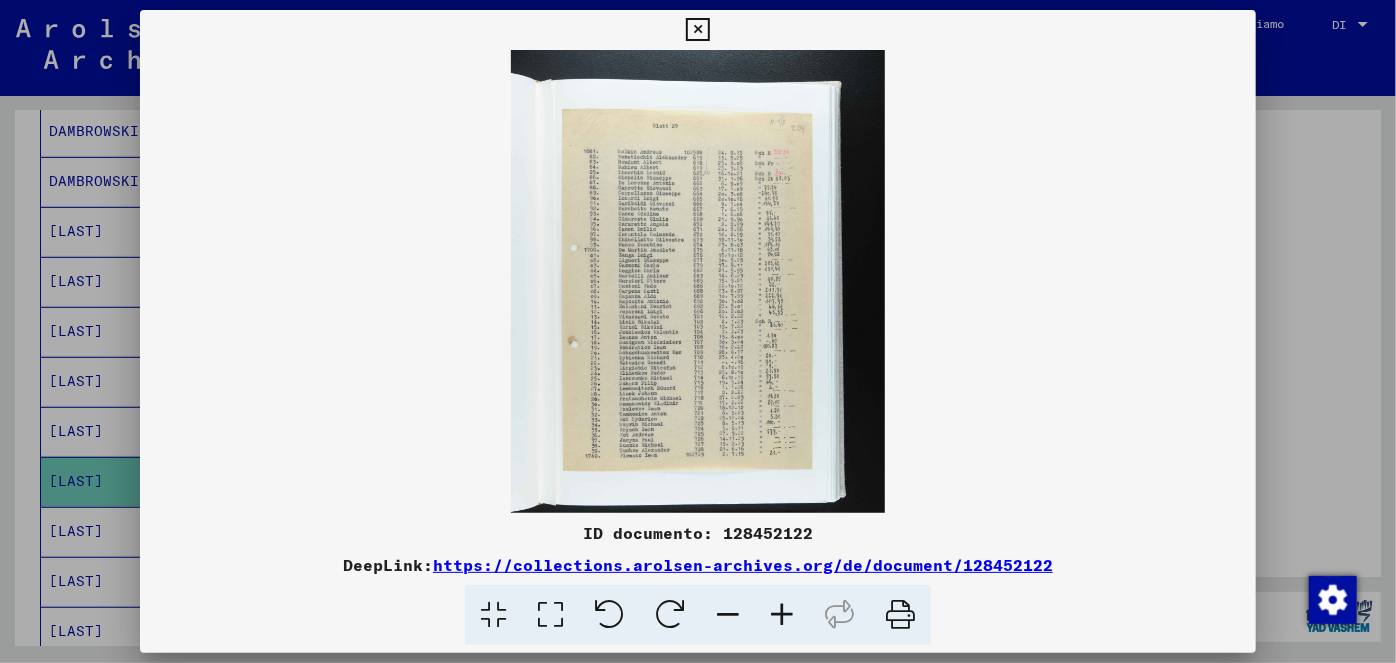 click at bounding box center [782, 615] 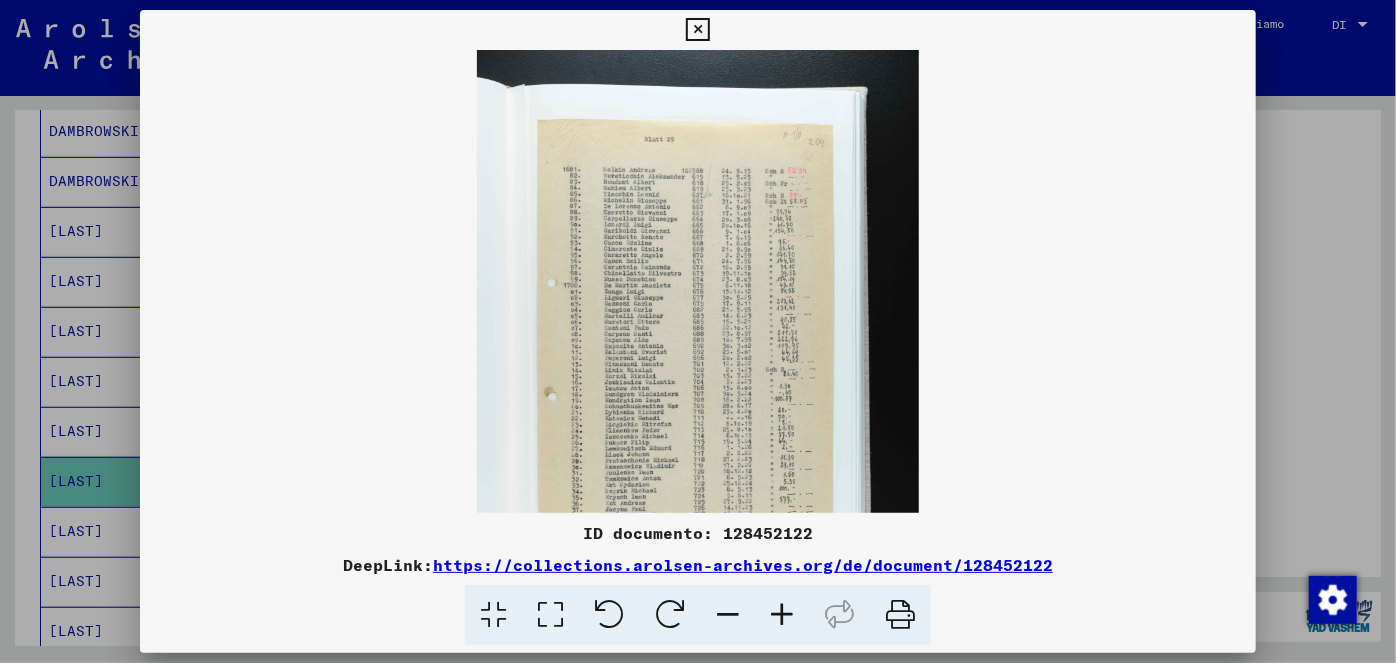 click at bounding box center (782, 615) 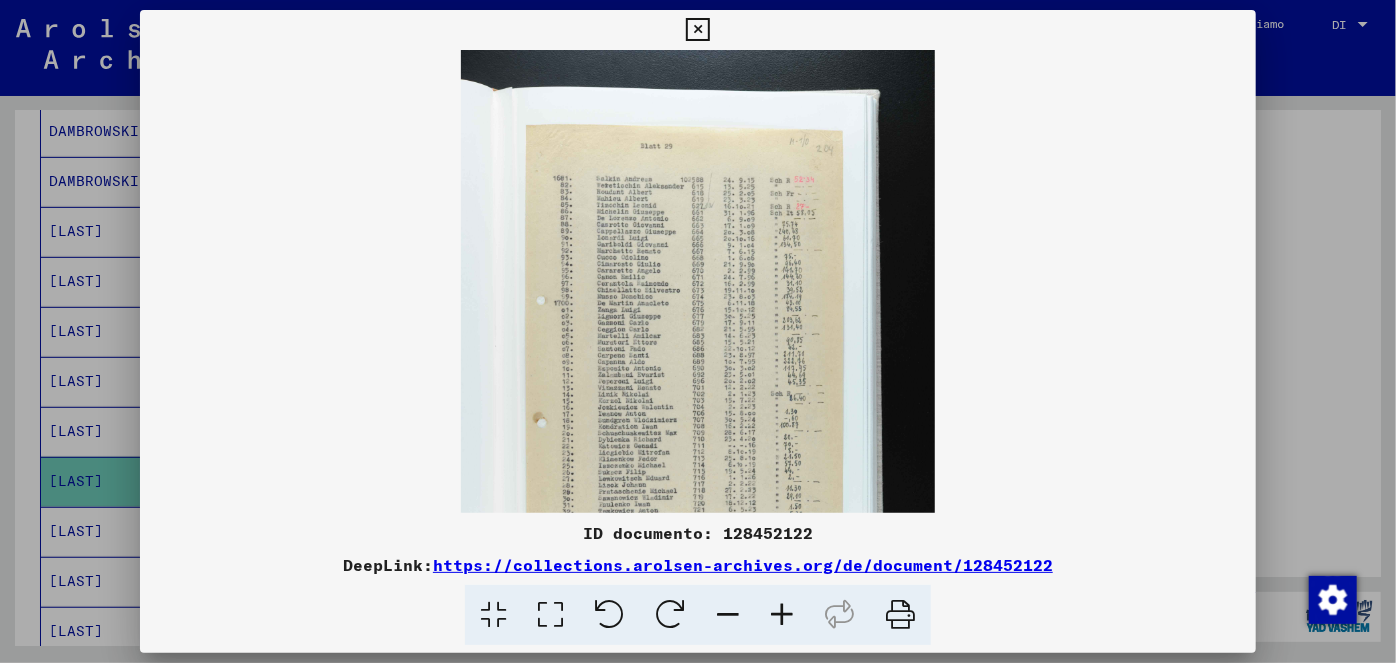 click at bounding box center [782, 615] 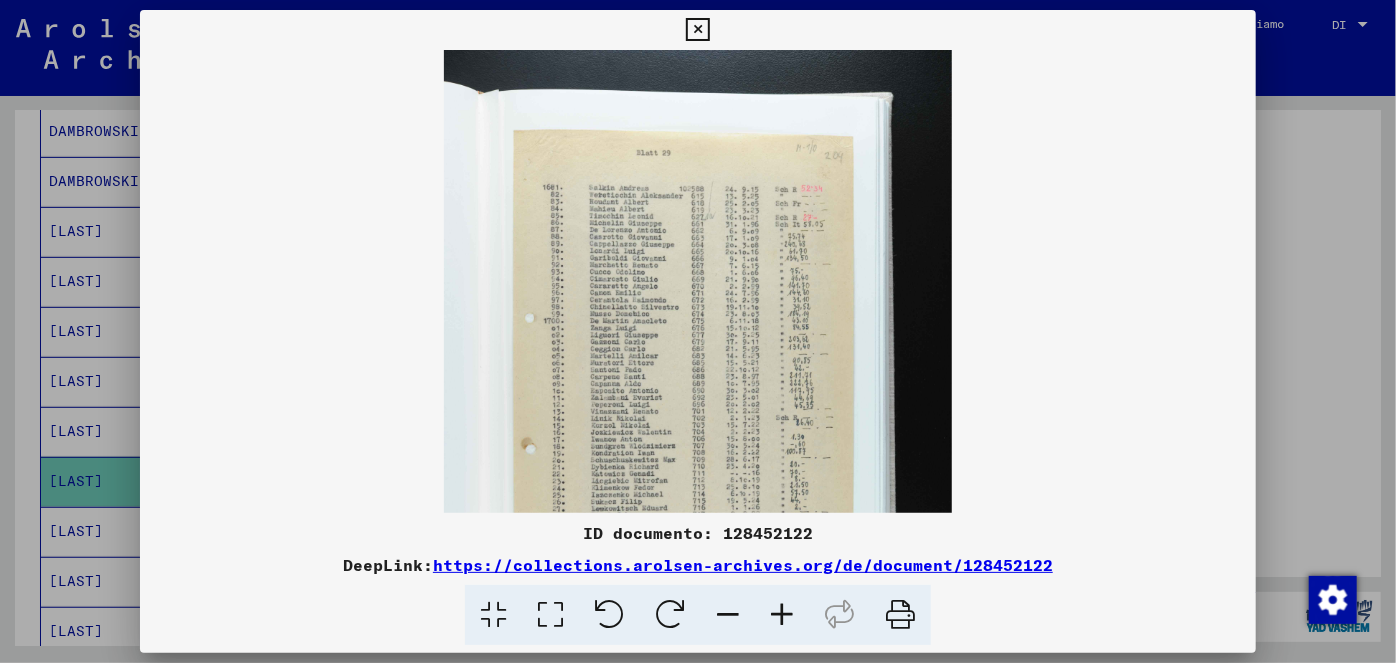 click at bounding box center (782, 615) 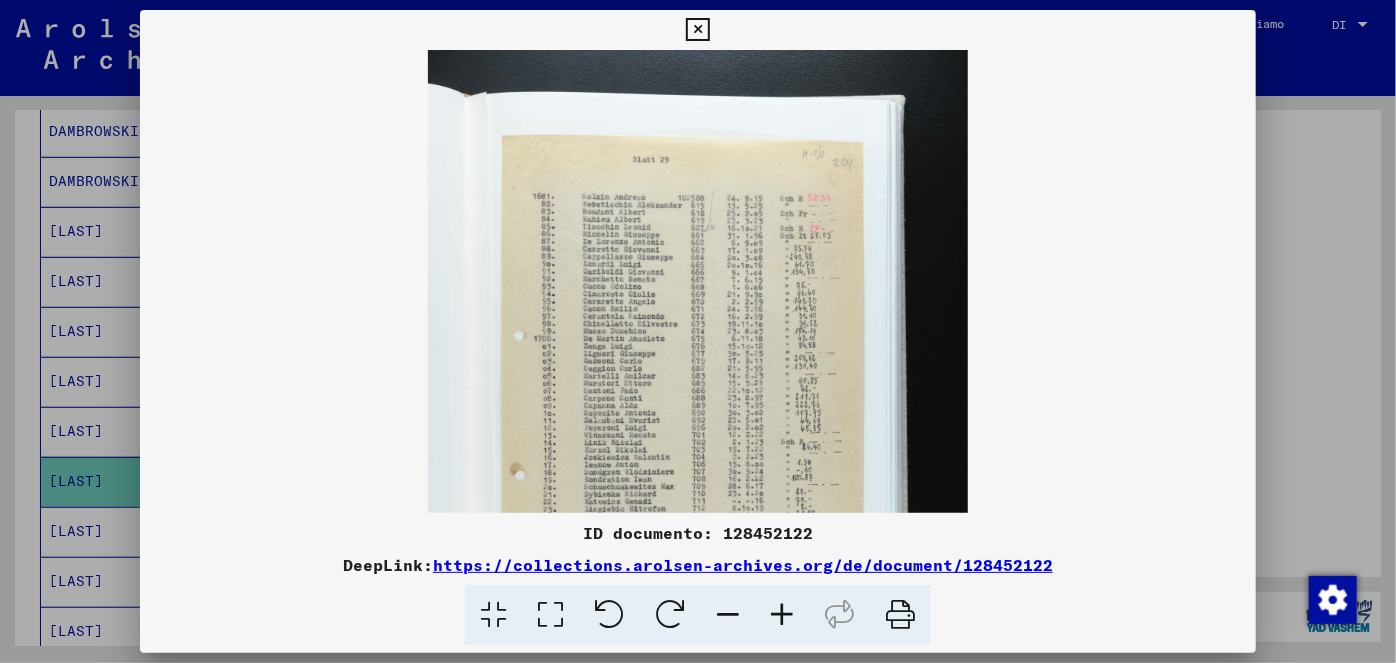 click at bounding box center [782, 615] 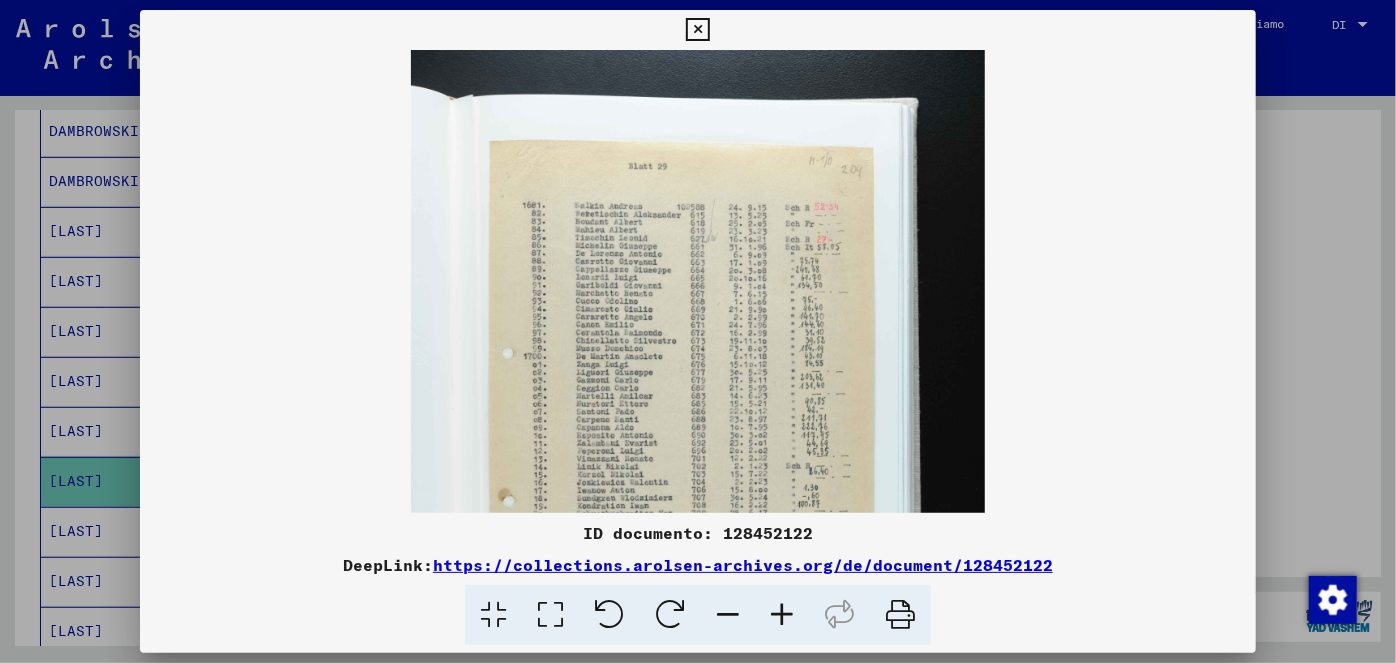 click at bounding box center (782, 615) 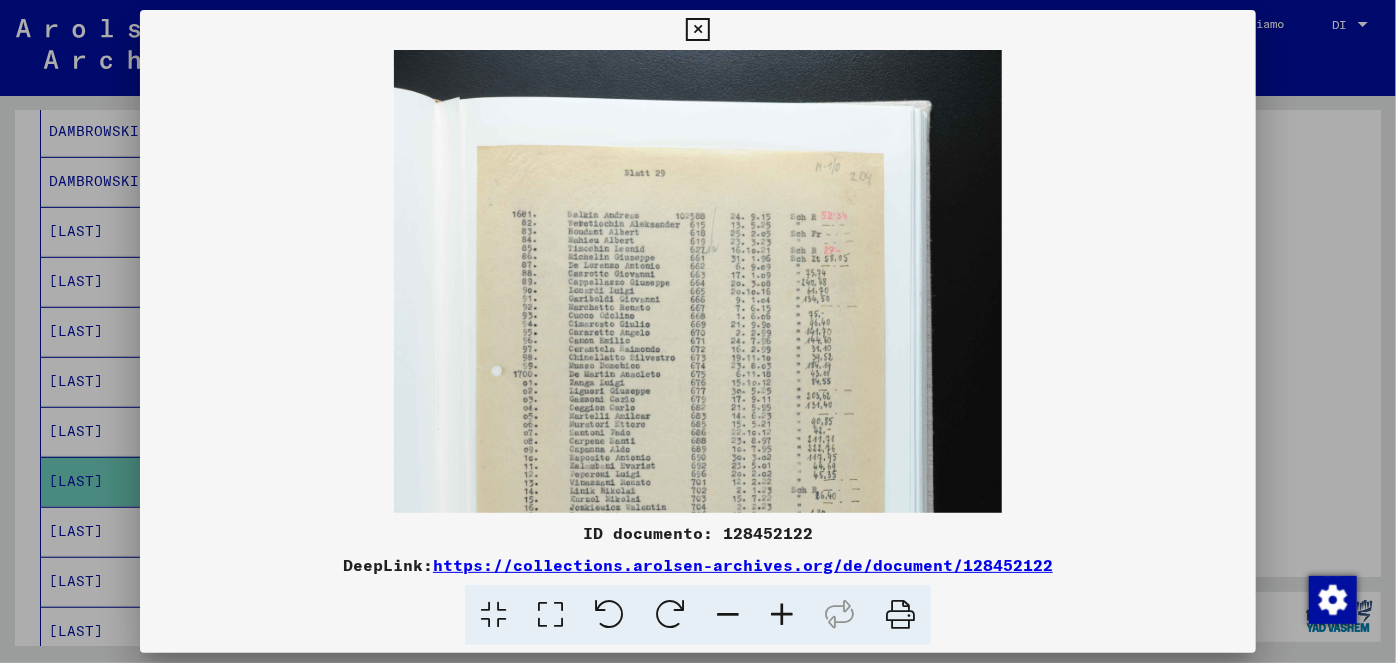 click at bounding box center (782, 615) 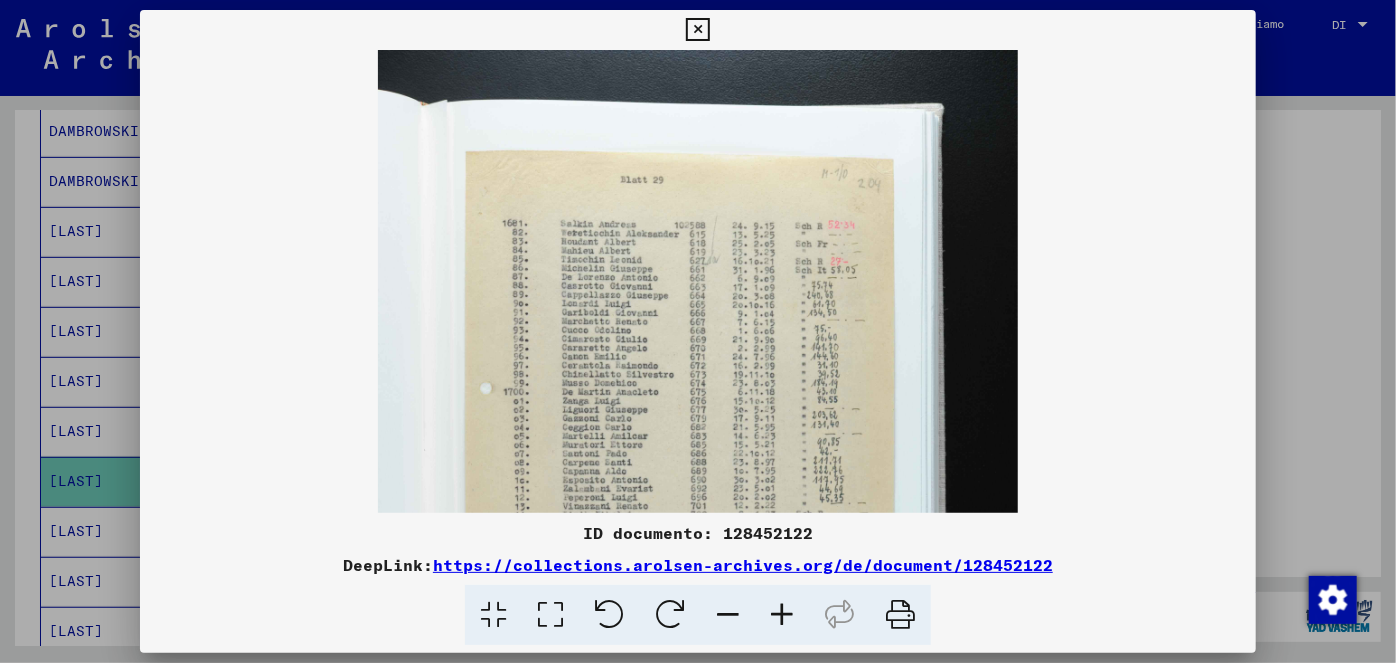 click at bounding box center [782, 615] 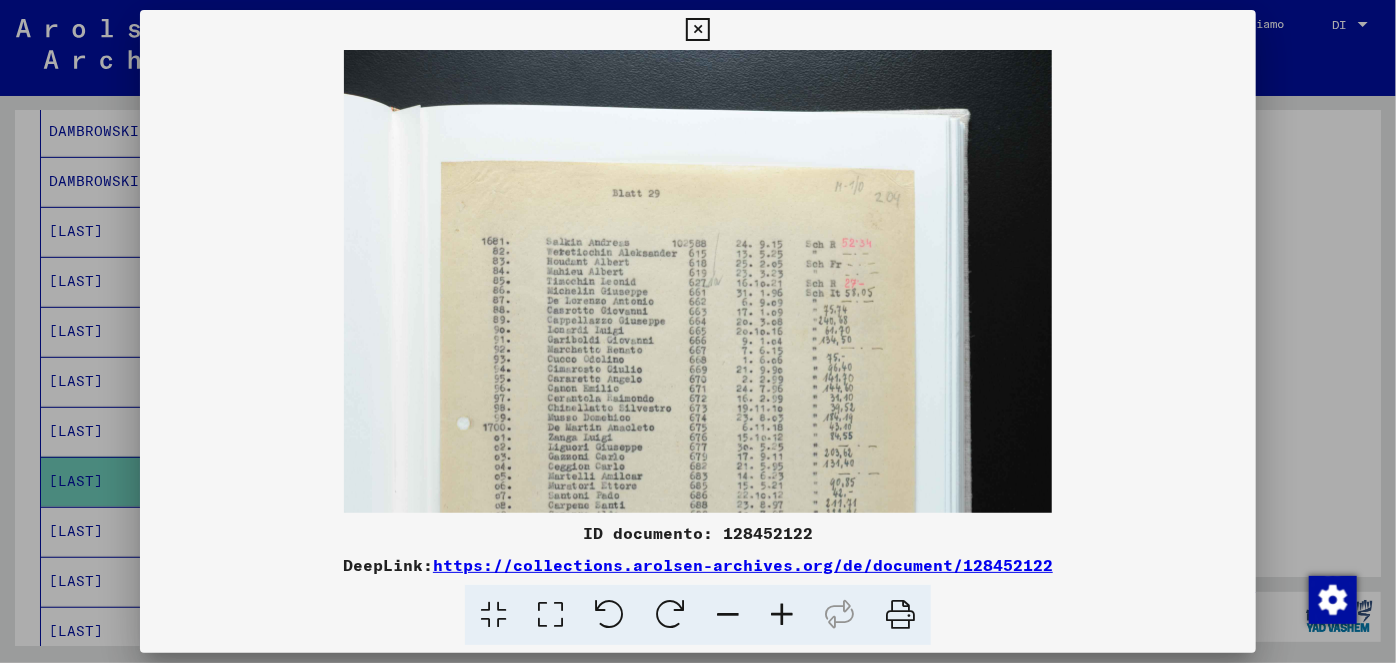 click at bounding box center (782, 615) 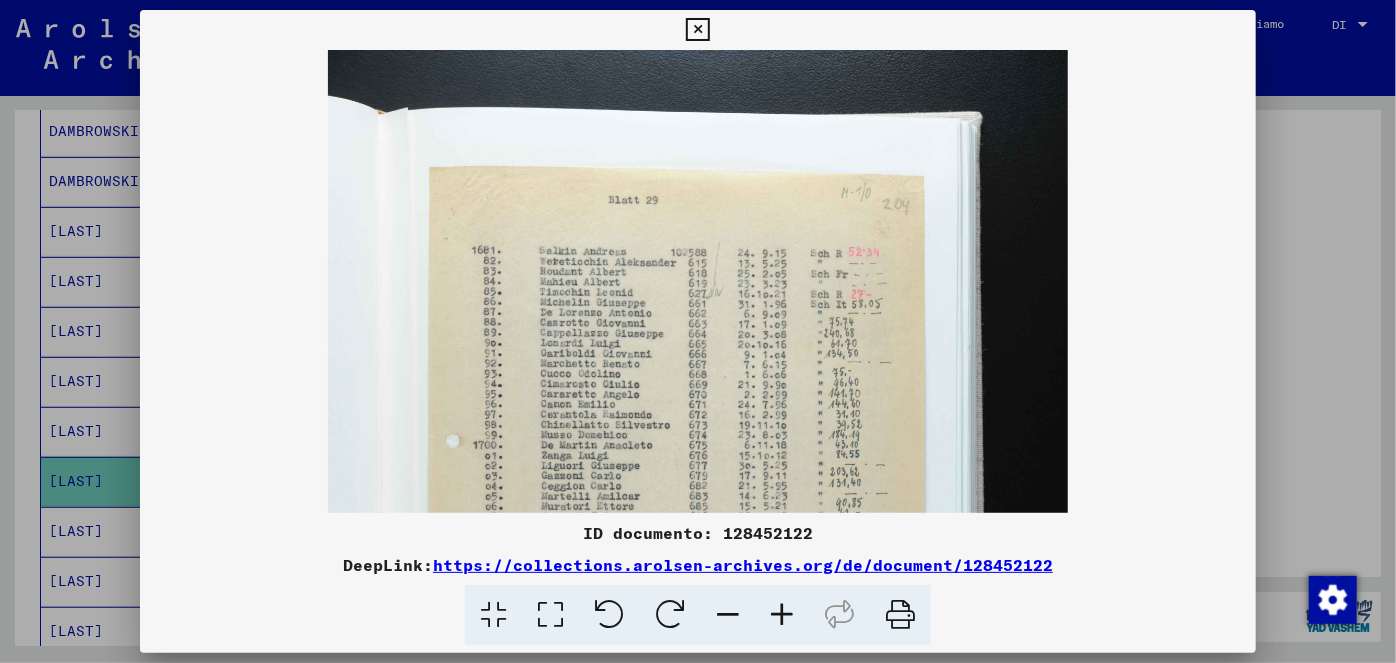 click at bounding box center (782, 615) 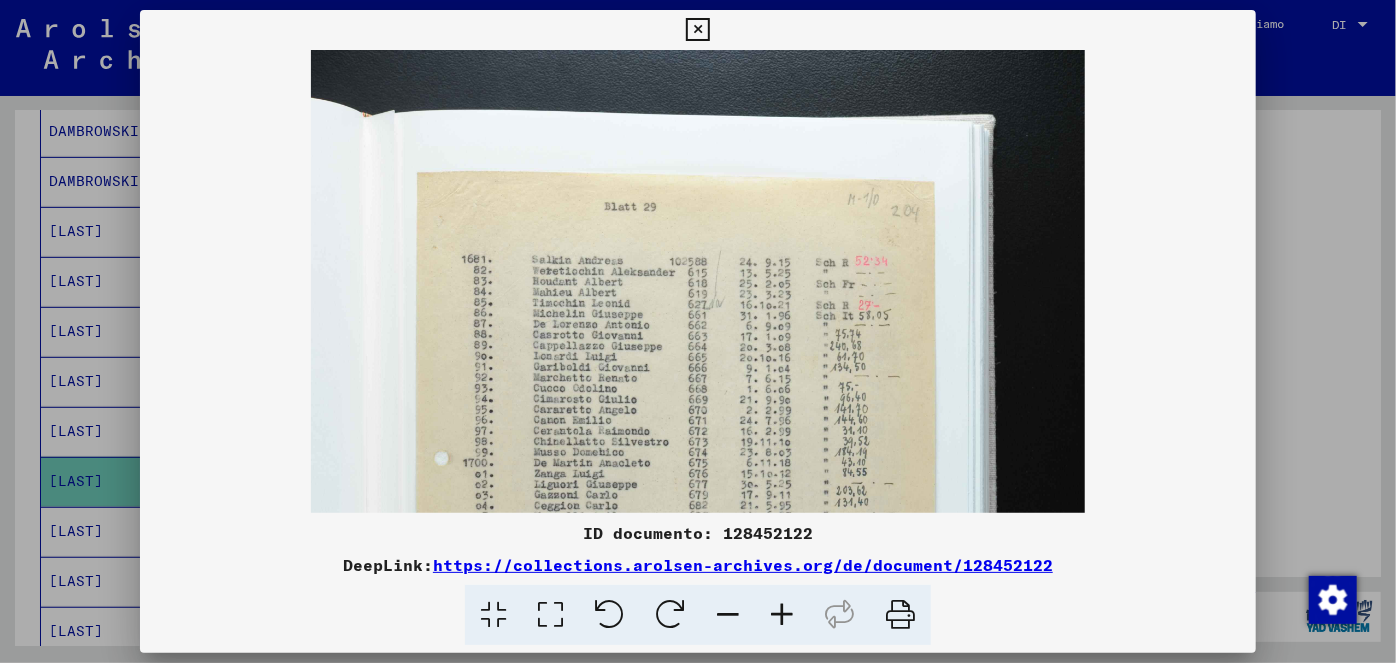 click at bounding box center (697, 30) 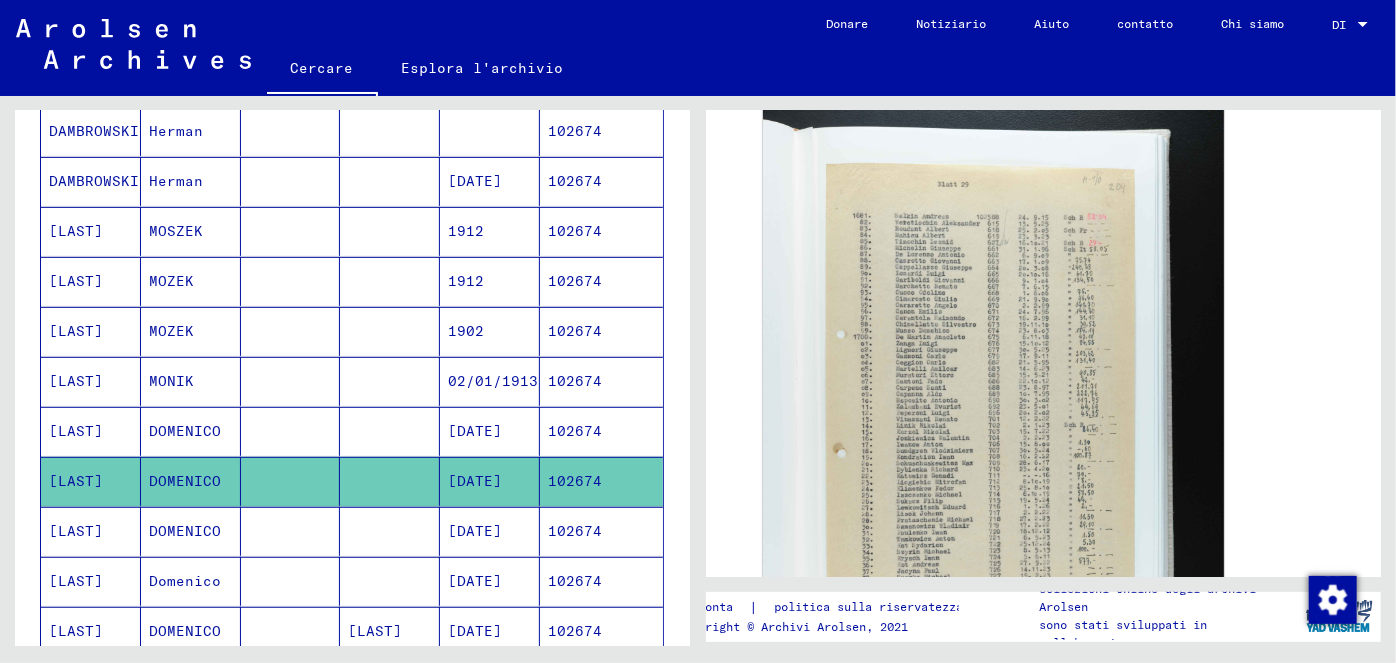 click on "[DATE]" at bounding box center [475, 581] 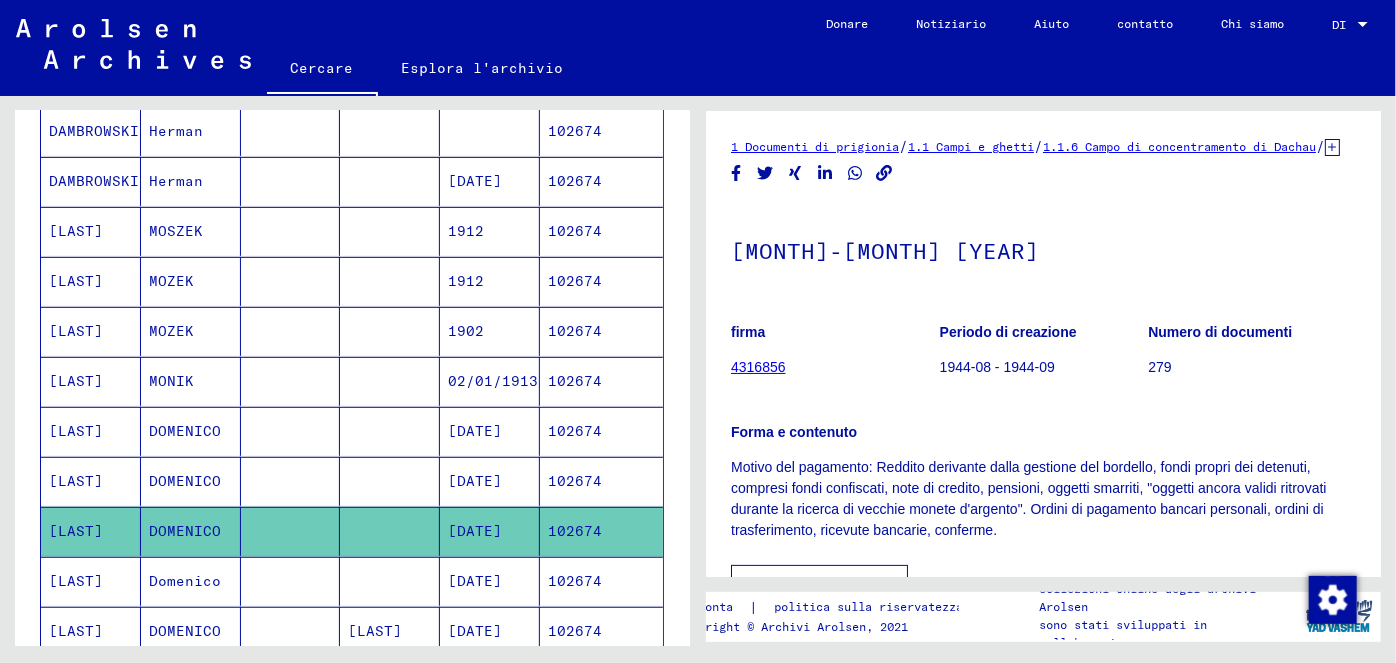 scroll, scrollTop: 0, scrollLeft: 0, axis: both 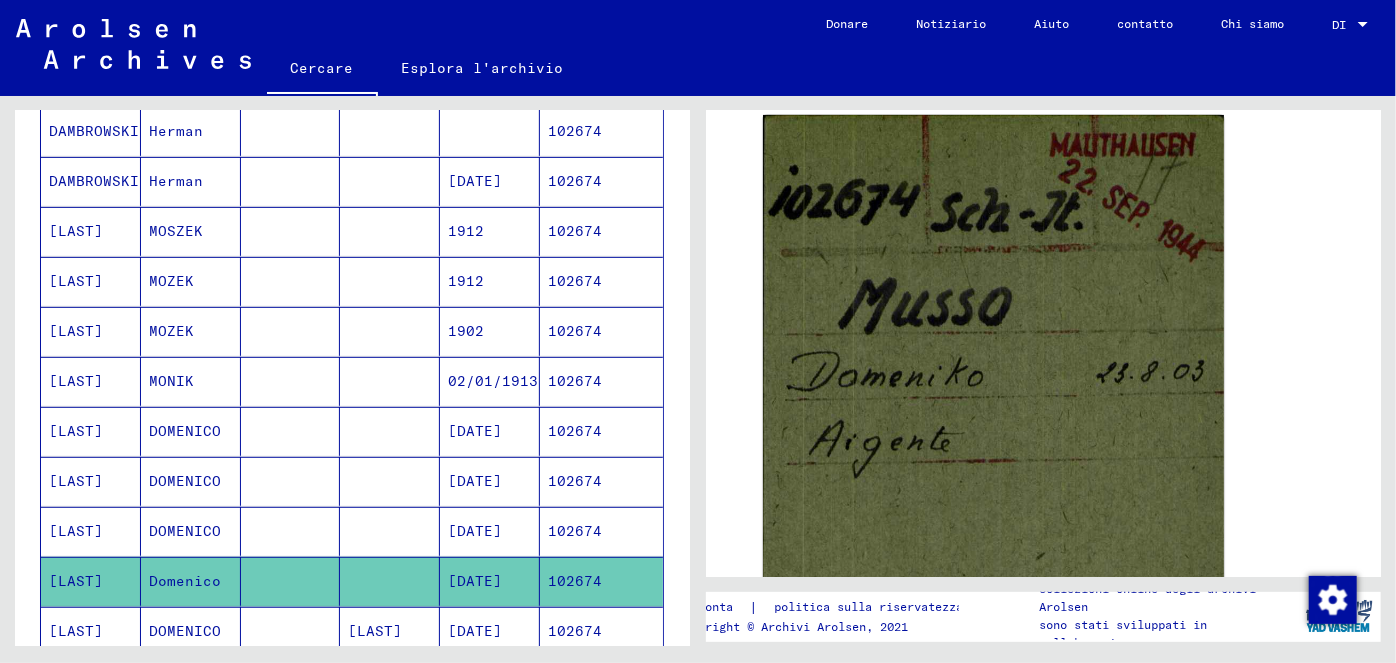 click on "[DATE]" at bounding box center (475, 681) 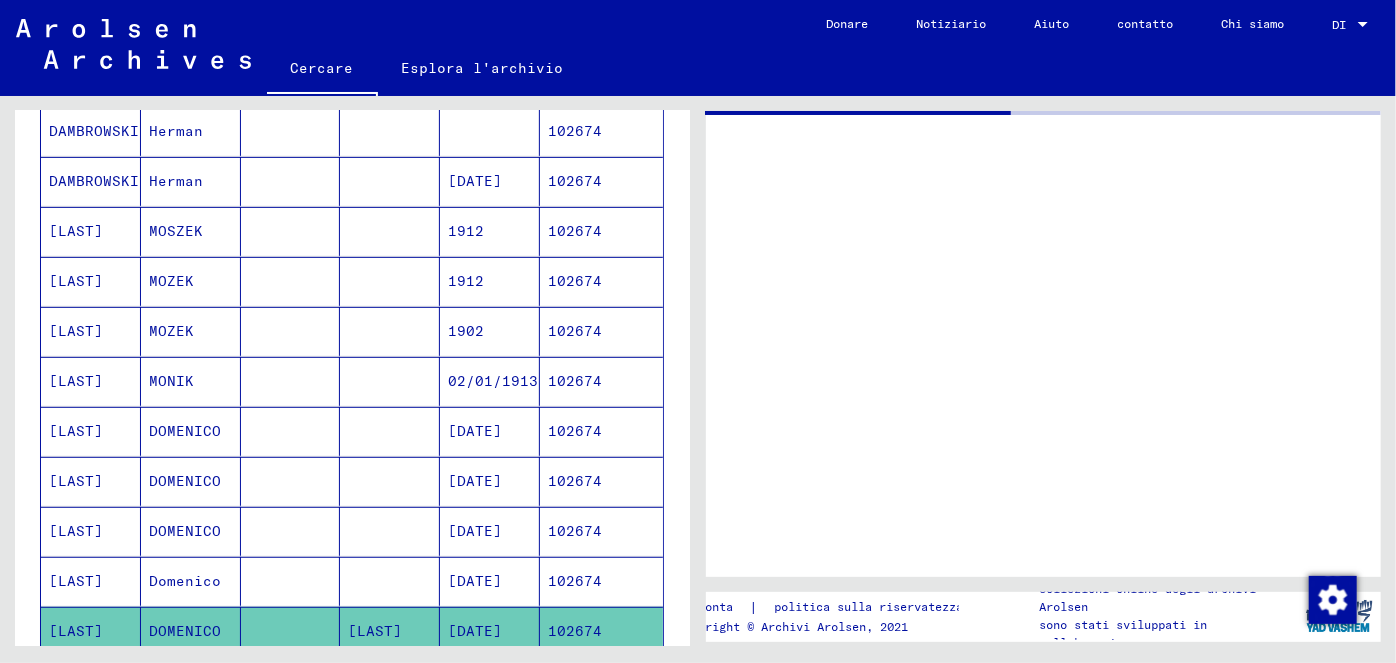 scroll, scrollTop: 0, scrollLeft: 0, axis: both 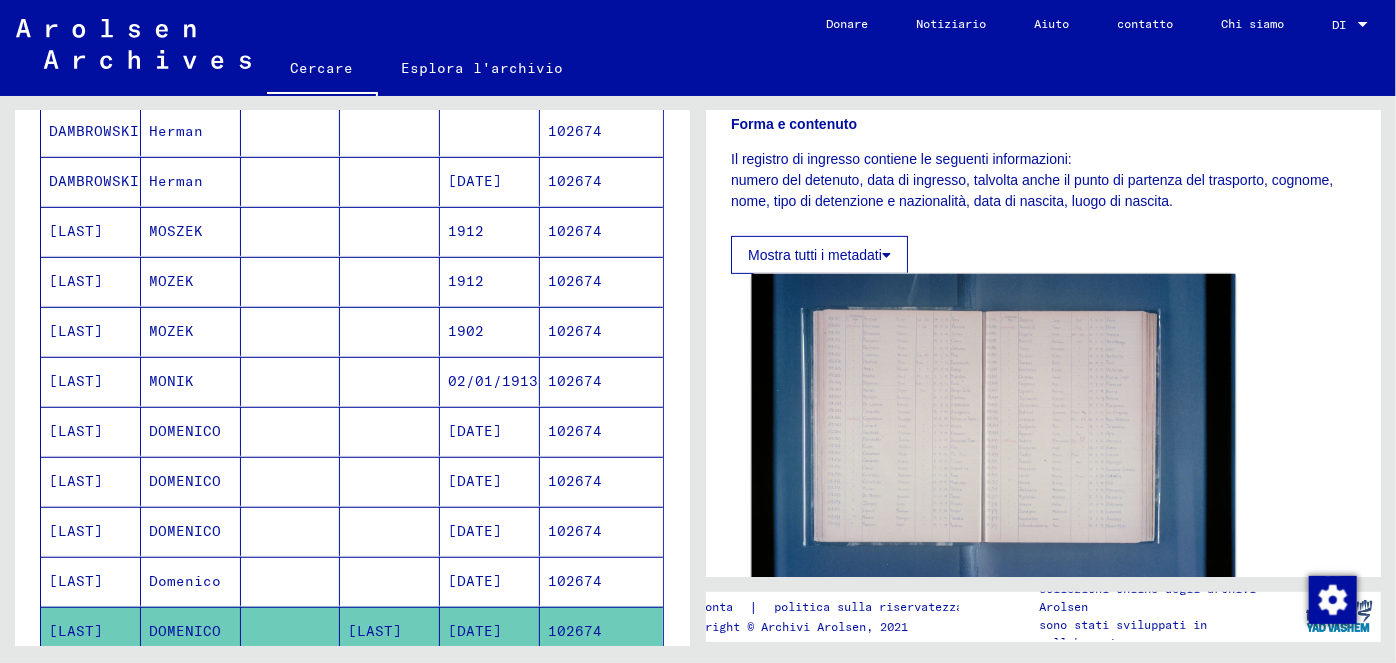 click 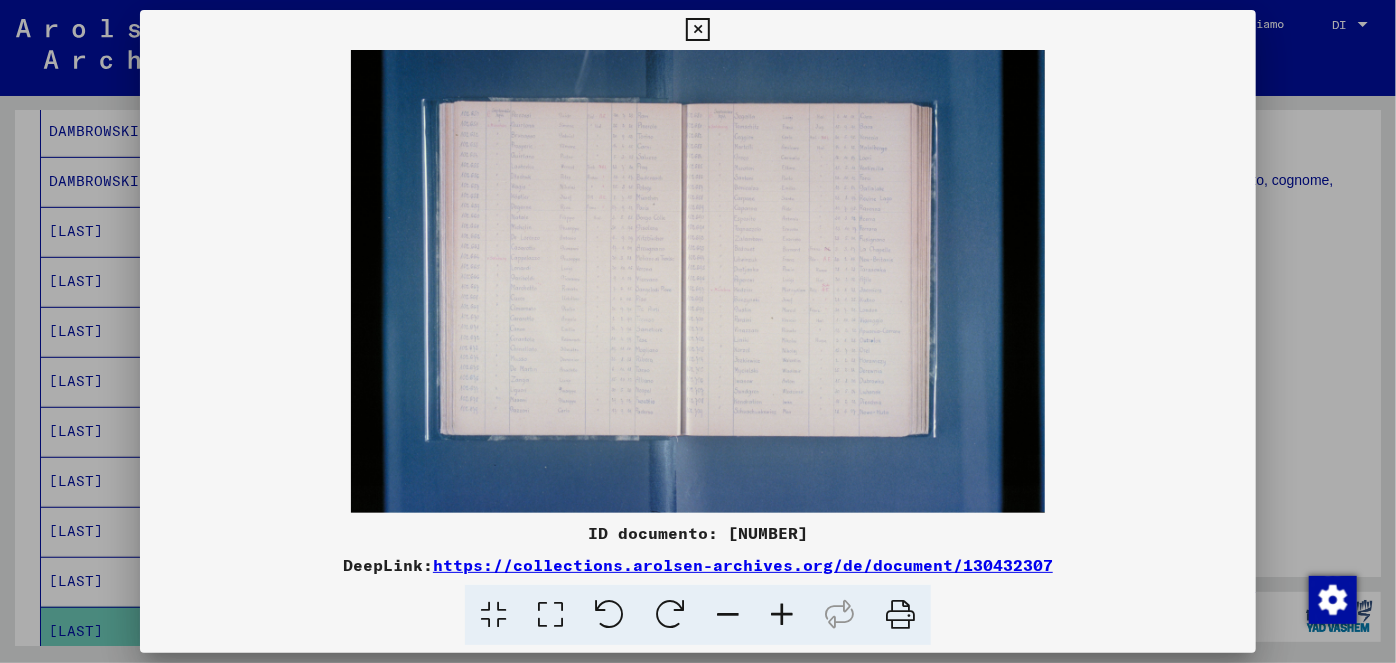 click at bounding box center (697, 30) 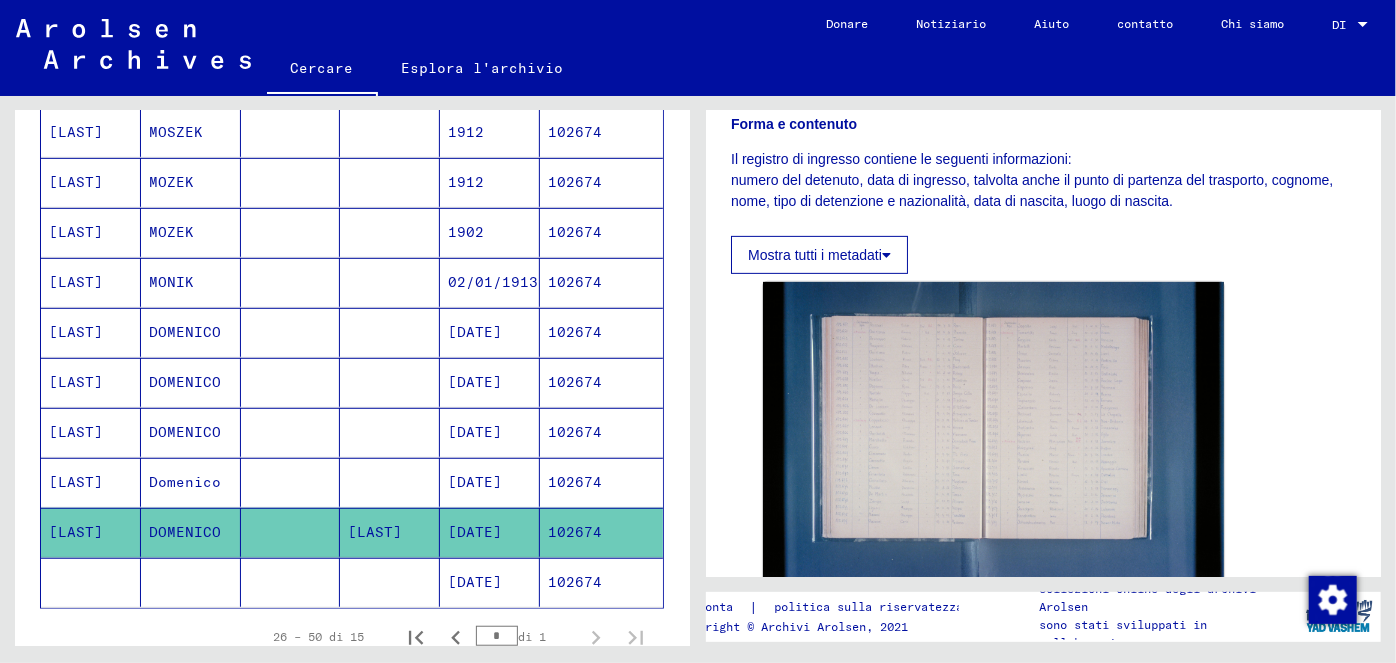 scroll, scrollTop: 549, scrollLeft: 0, axis: vertical 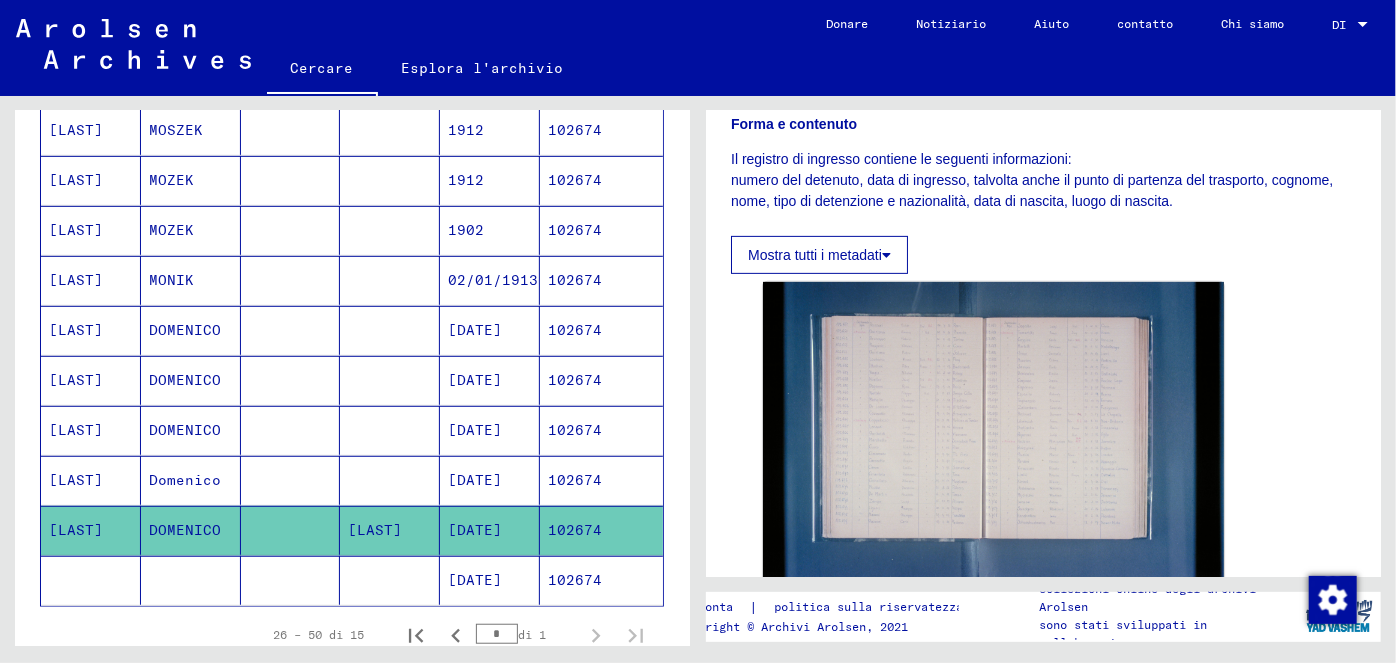 click on "[DATE]" at bounding box center [475, 380] 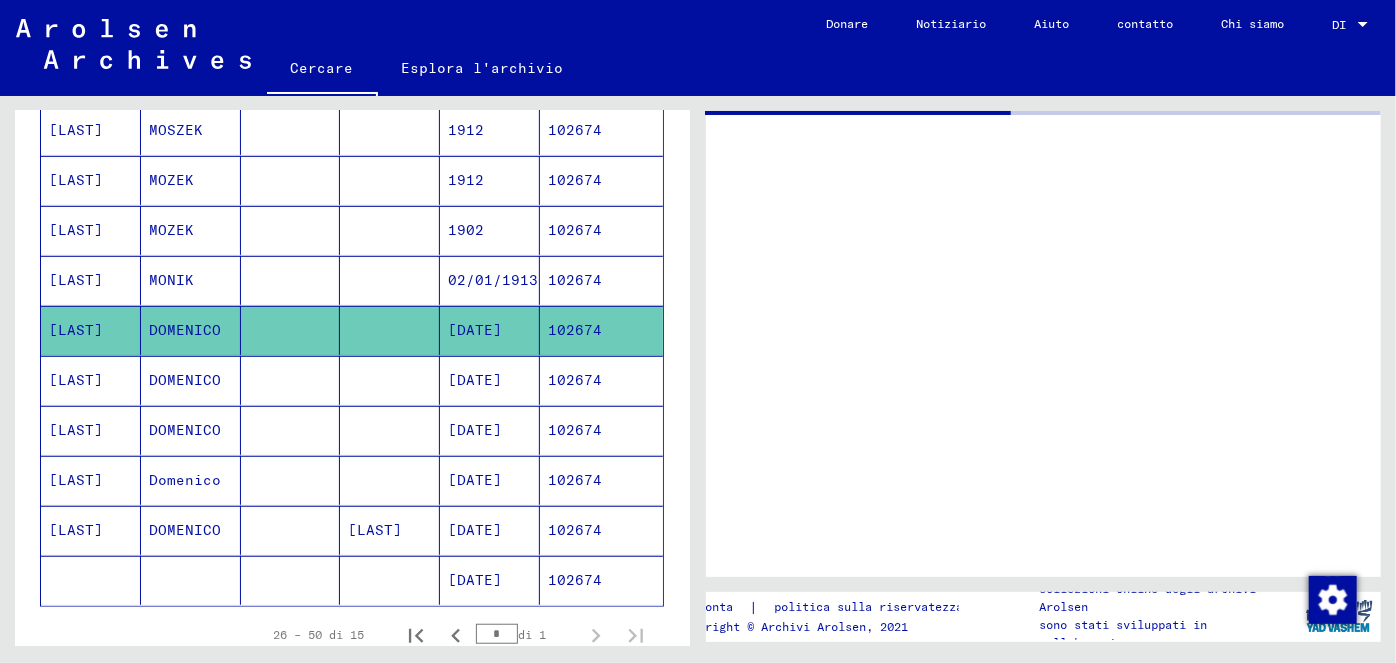 scroll, scrollTop: 0, scrollLeft: 0, axis: both 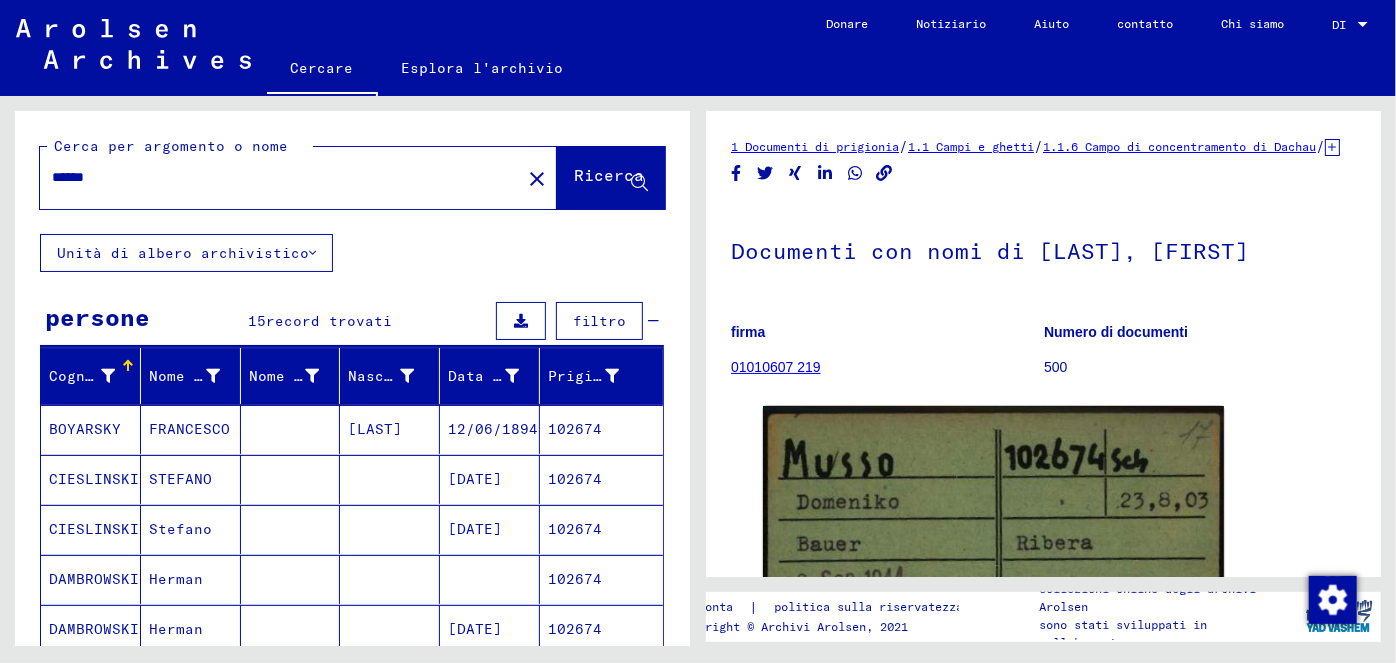 drag, startPoint x: 120, startPoint y: 173, endPoint x: 41, endPoint y: 176, distance: 79.05694 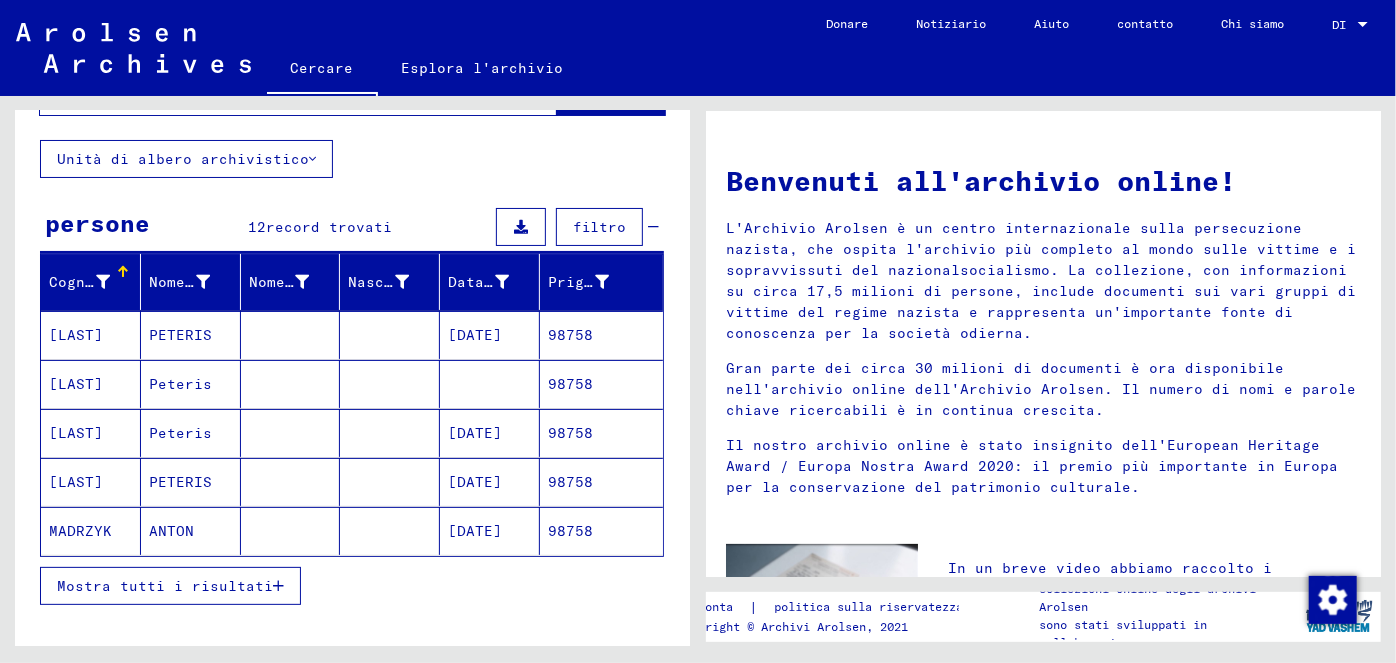 scroll, scrollTop: 114, scrollLeft: 0, axis: vertical 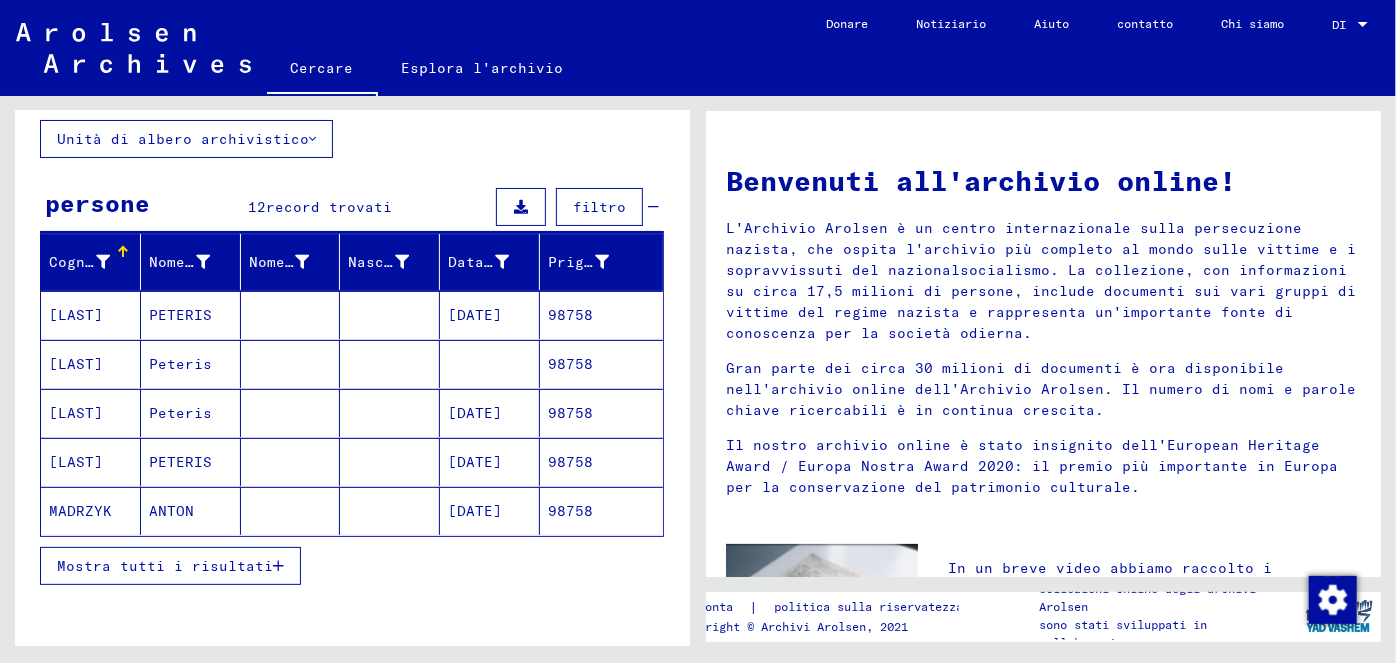 click at bounding box center (278, 566) 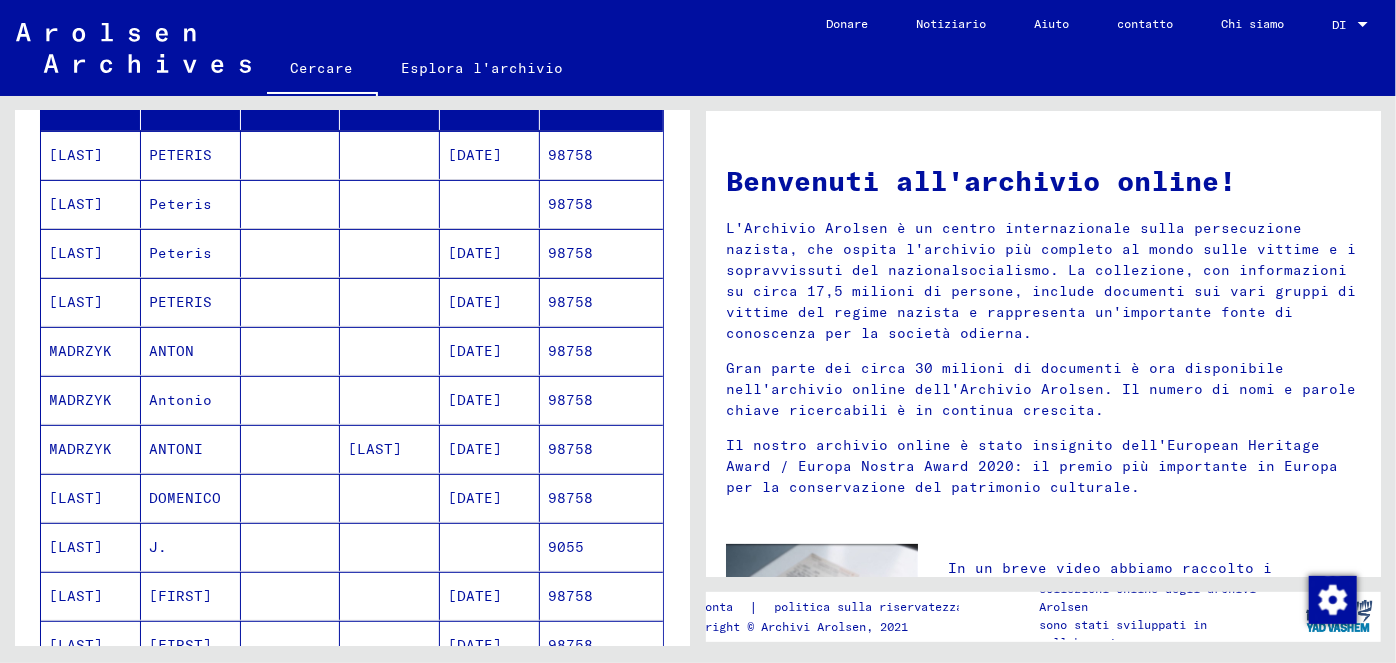 scroll, scrollTop: 277, scrollLeft: 0, axis: vertical 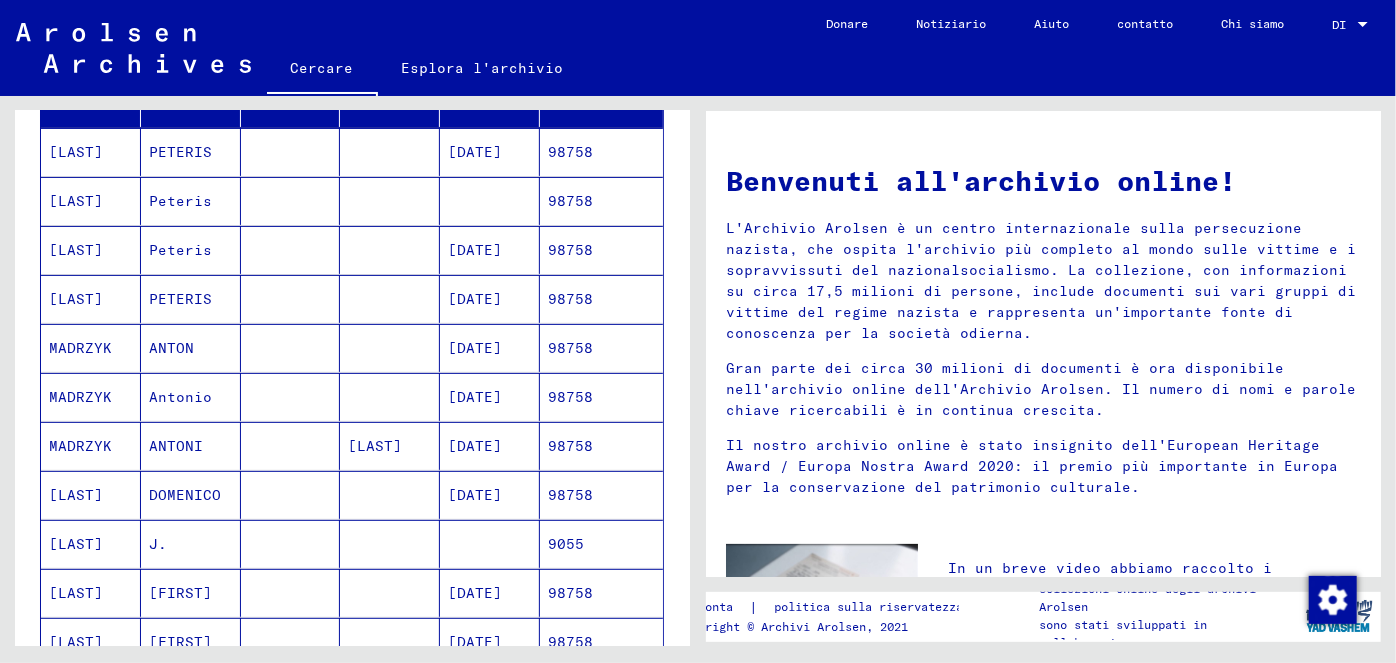 click on "[DATE]" 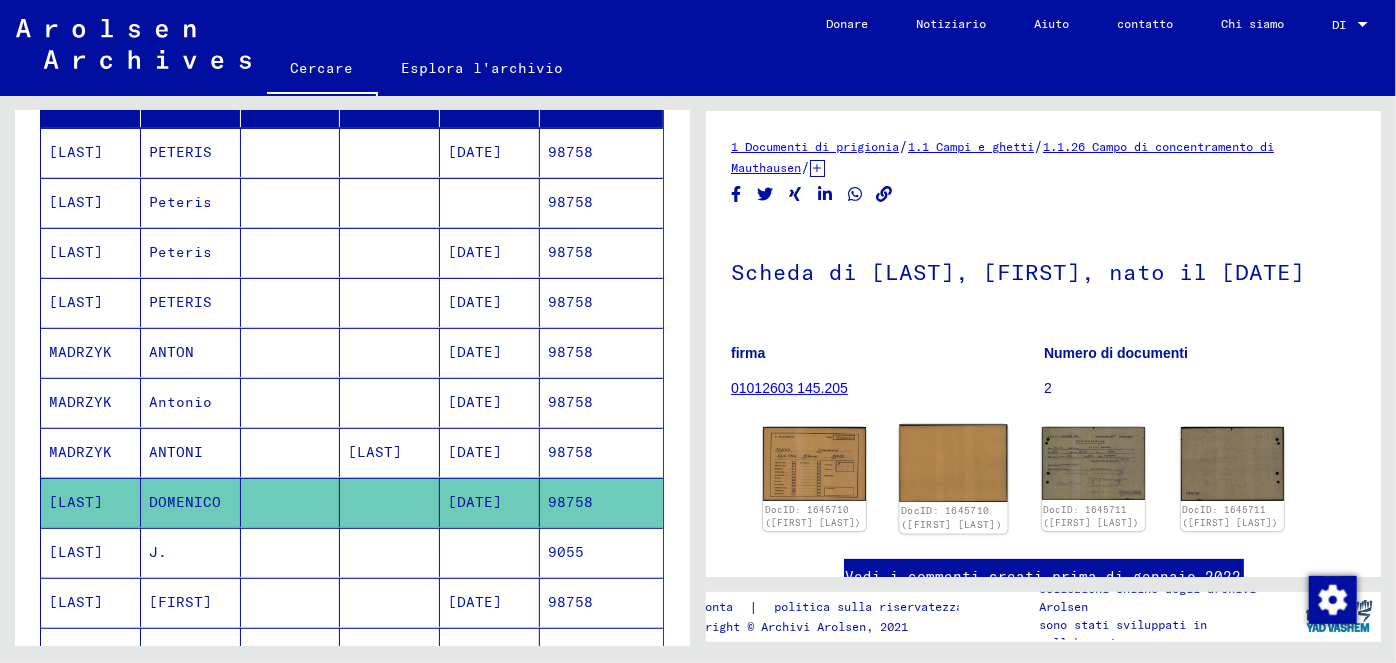 scroll, scrollTop: 0, scrollLeft: 0, axis: both 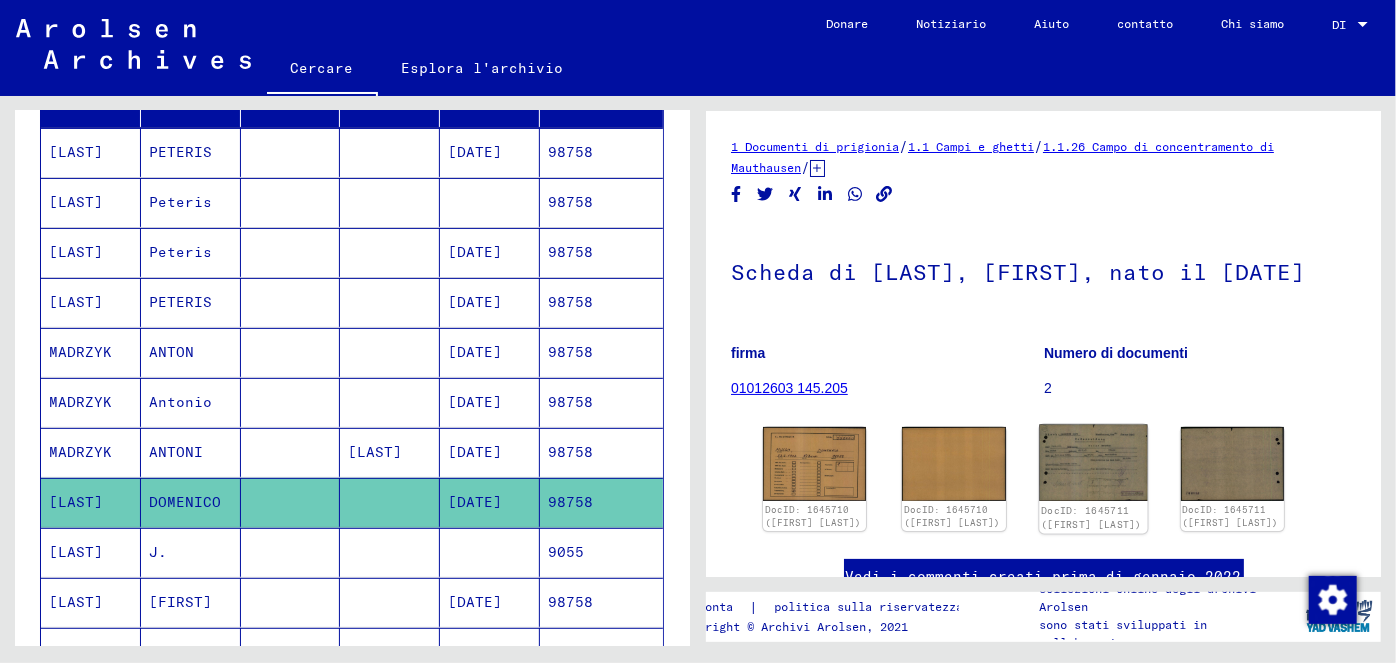 click 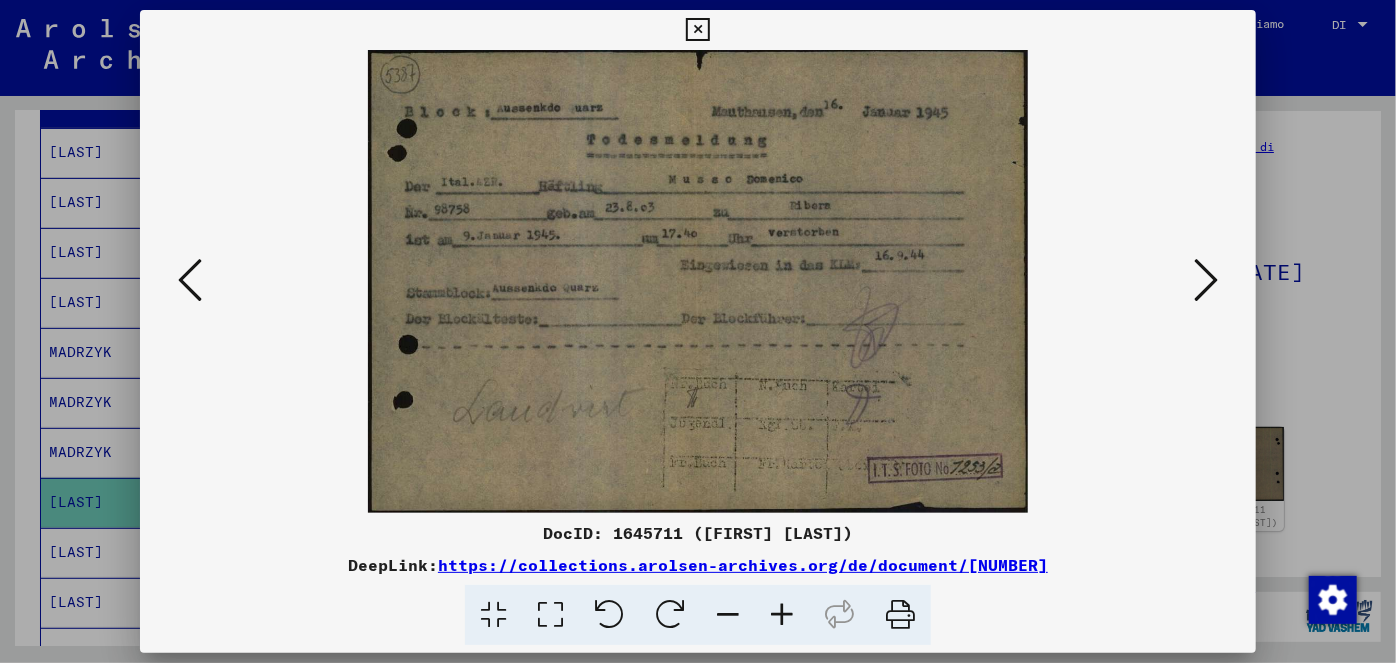 click at bounding box center [697, 30] 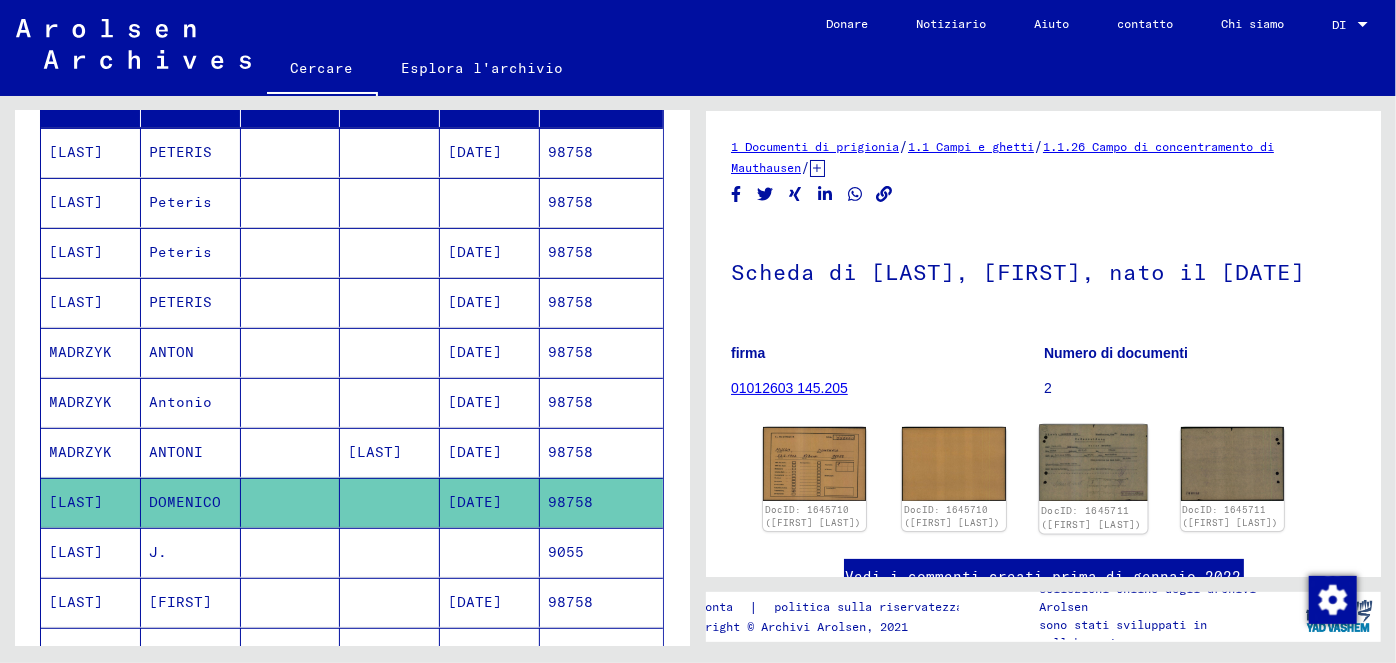 click 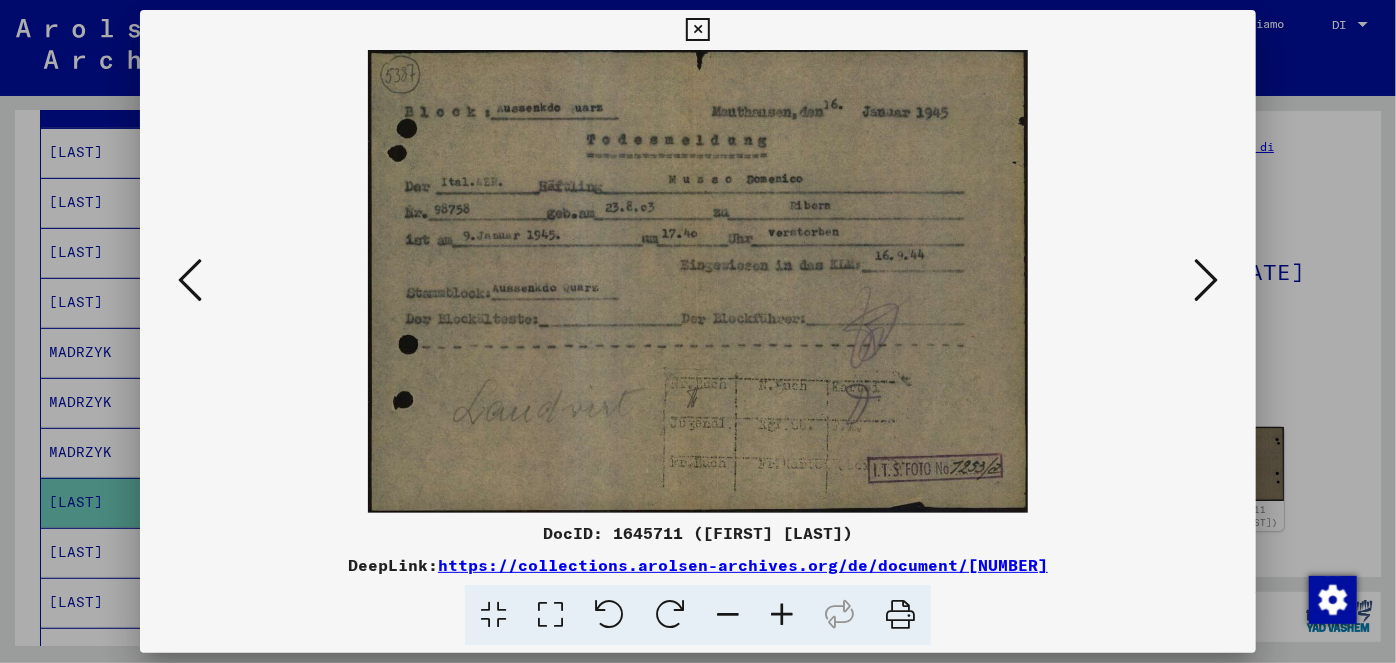 click at bounding box center (697, 30) 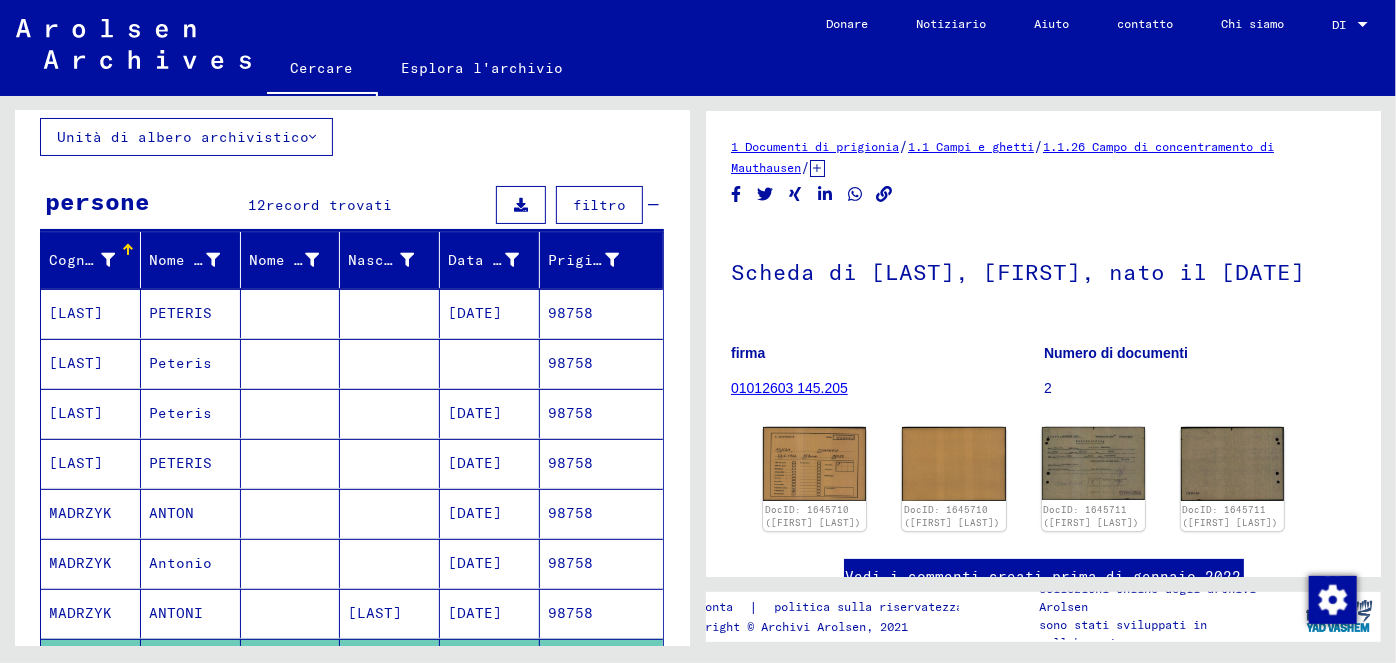 scroll, scrollTop: 0, scrollLeft: 0, axis: both 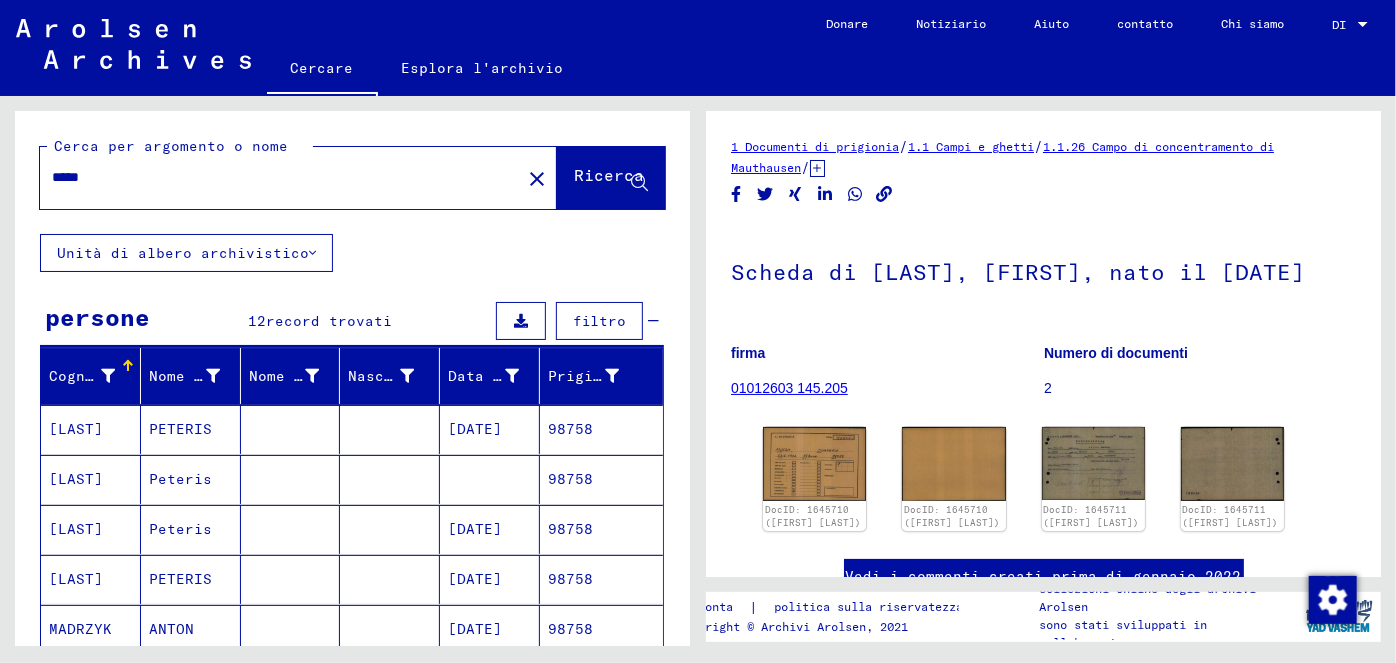 click on "*****" at bounding box center [280, 177] 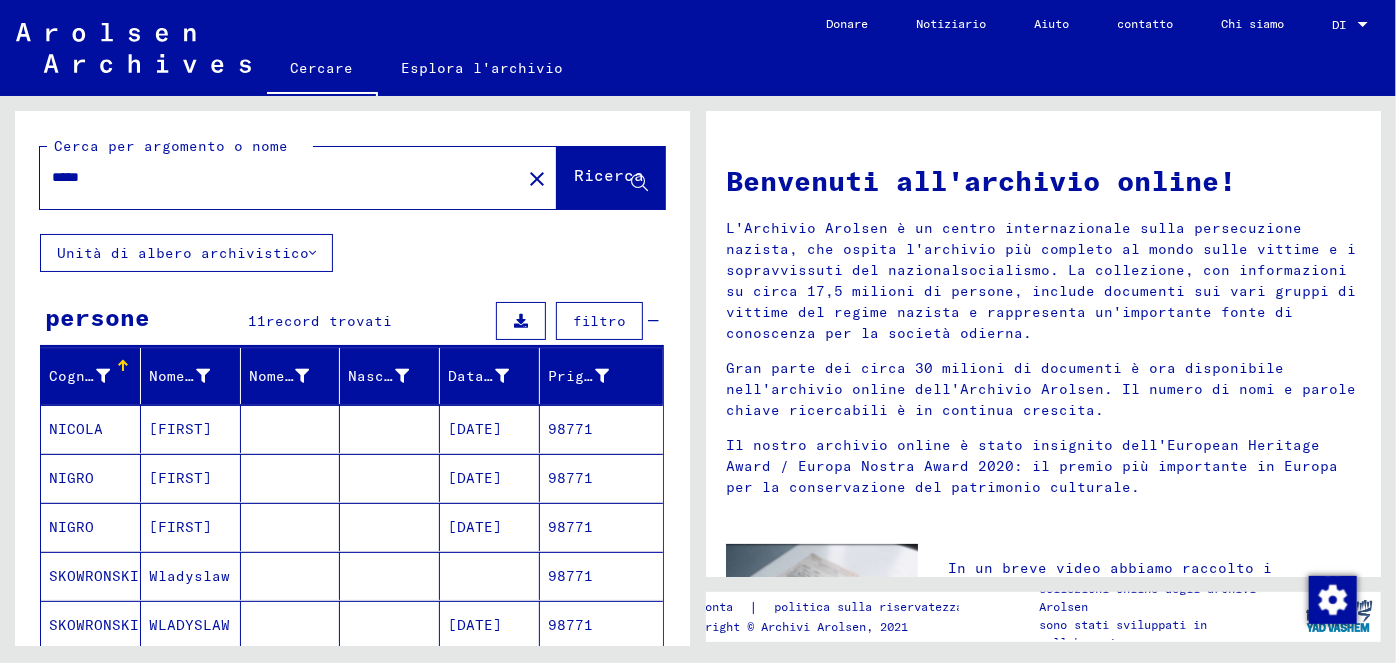 click on "[DATE]" at bounding box center [475, 478] 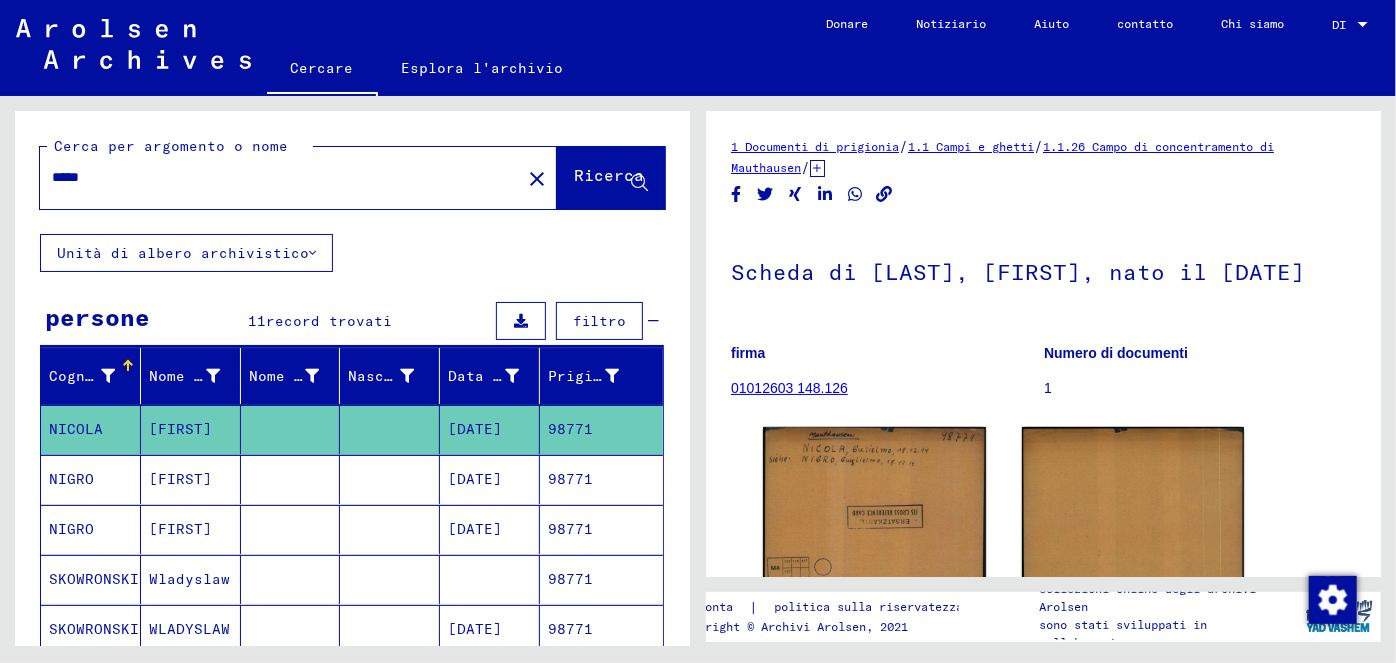 scroll, scrollTop: 0, scrollLeft: 0, axis: both 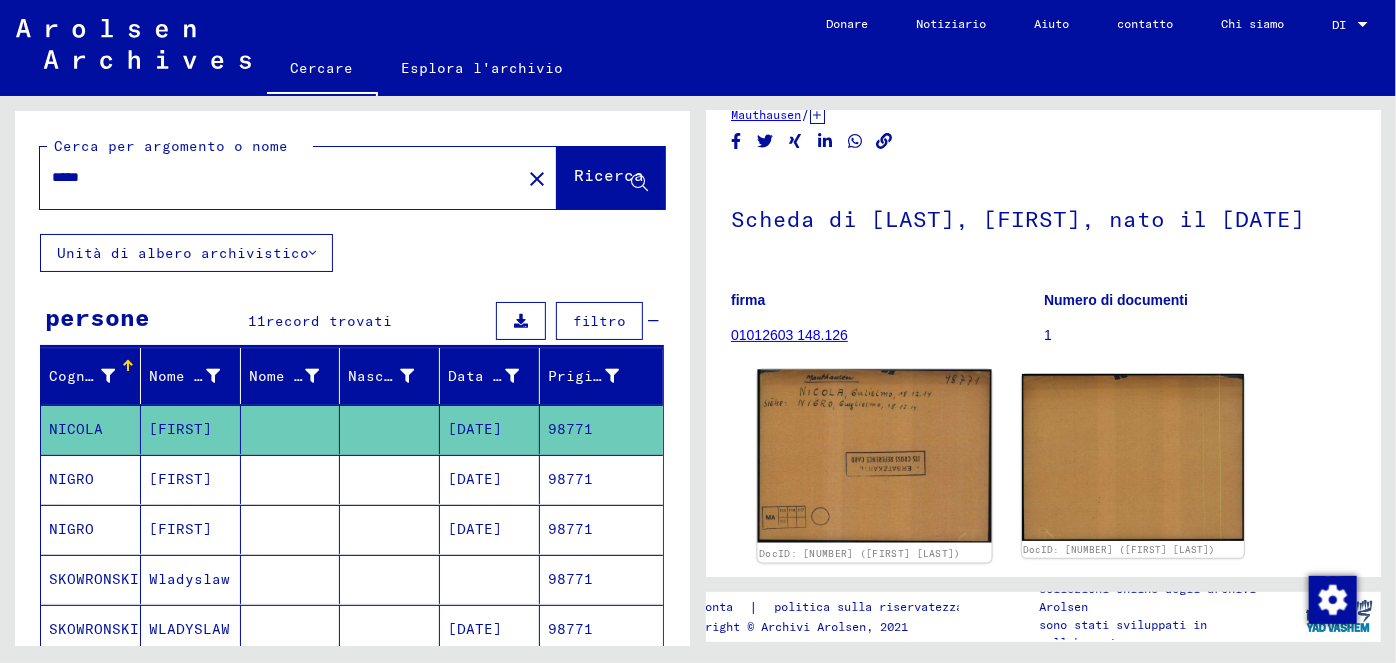 click 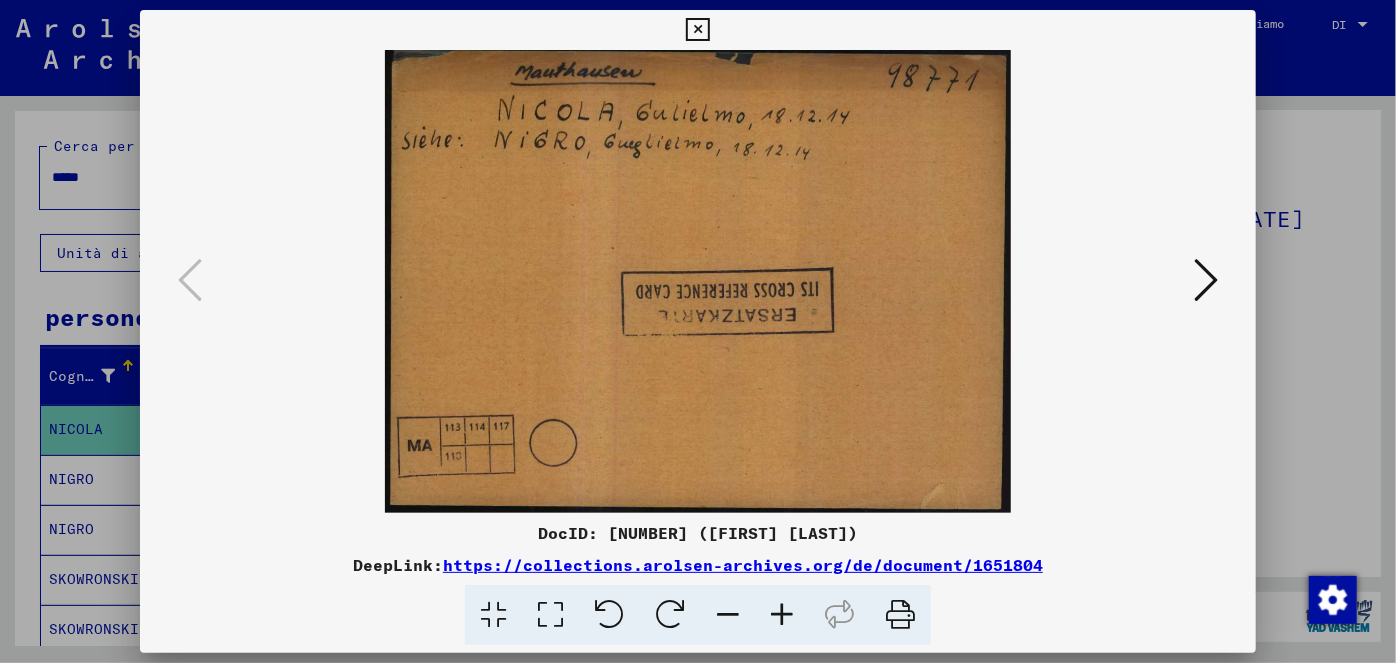 click at bounding box center (697, 30) 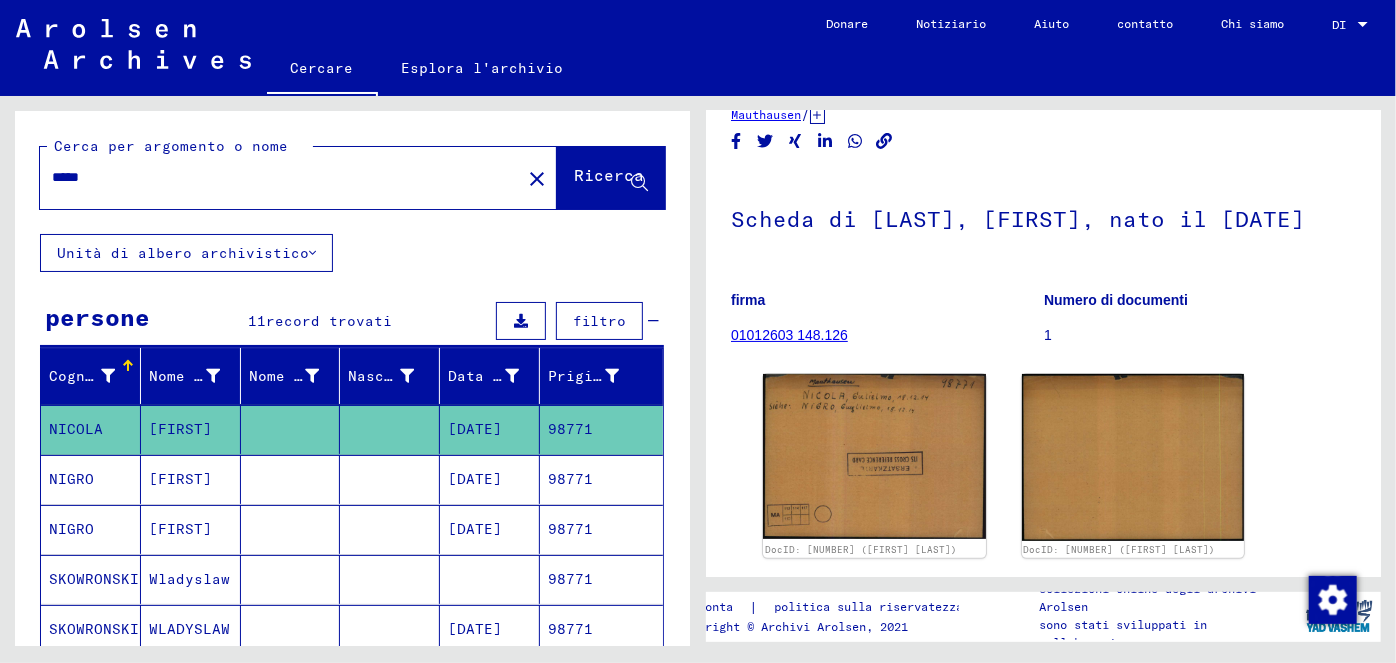 click on "[DATE]" at bounding box center [475, 529] 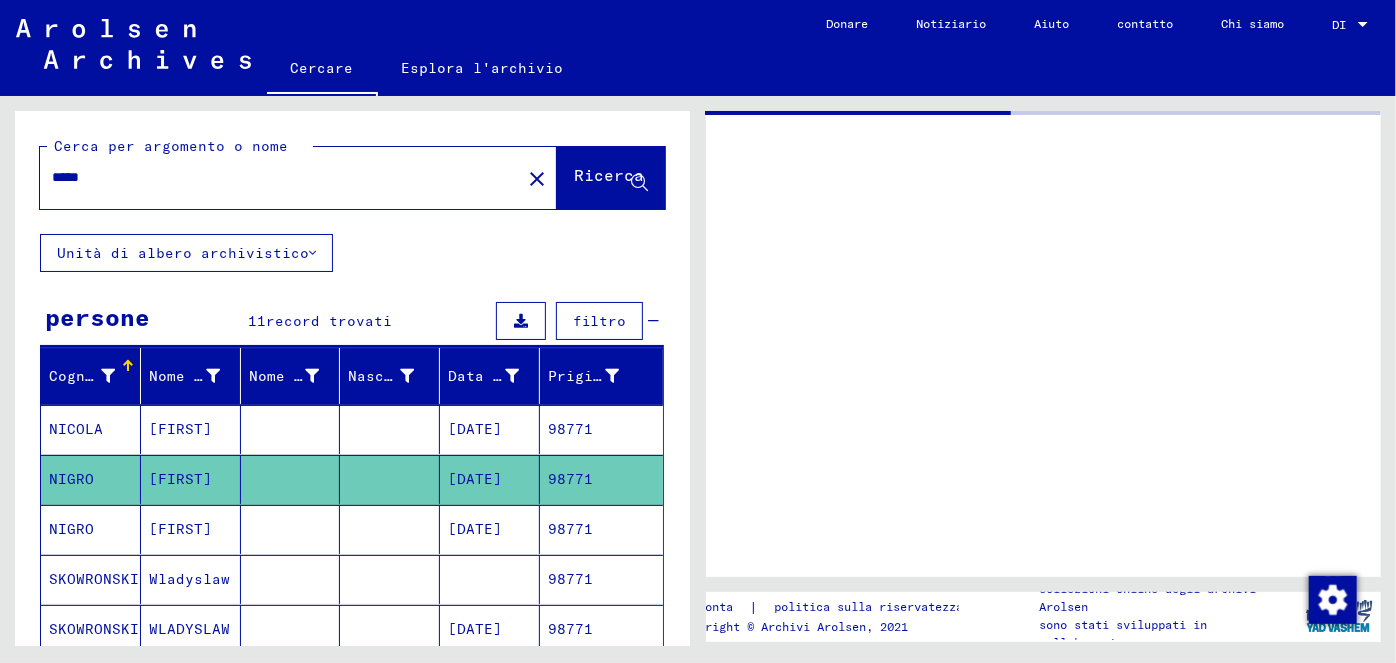 scroll, scrollTop: 0, scrollLeft: 0, axis: both 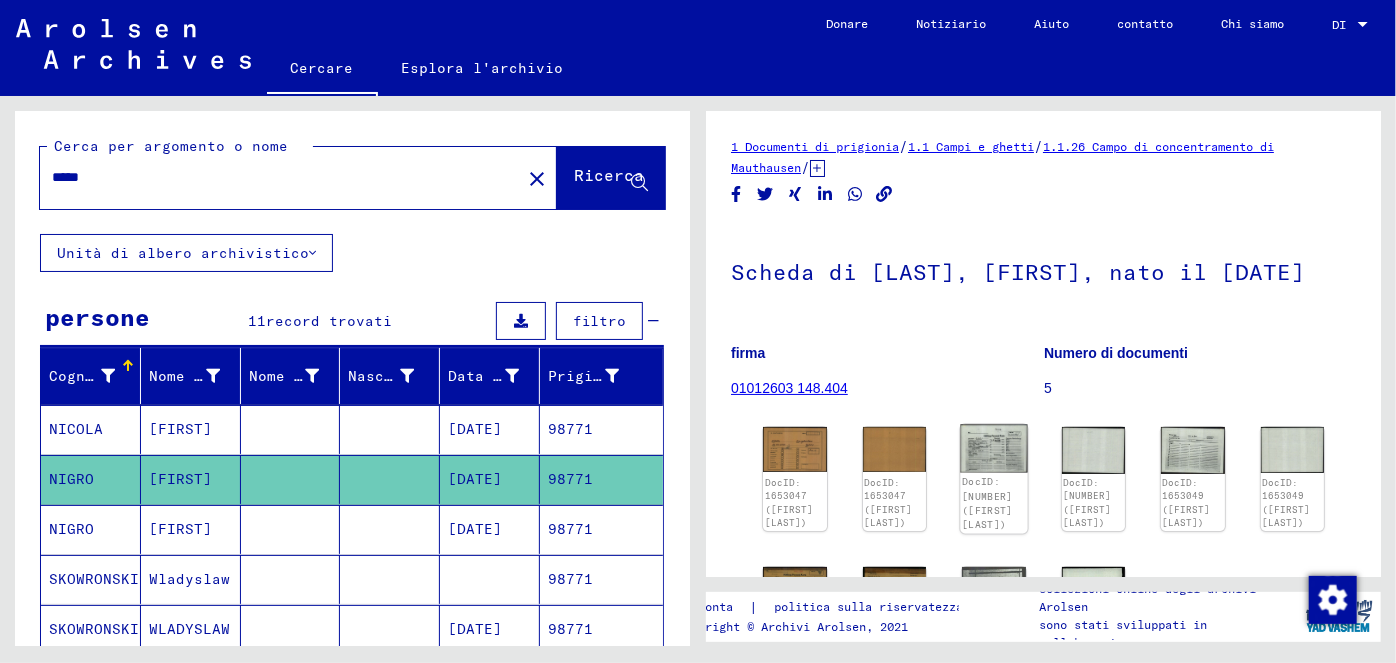 click 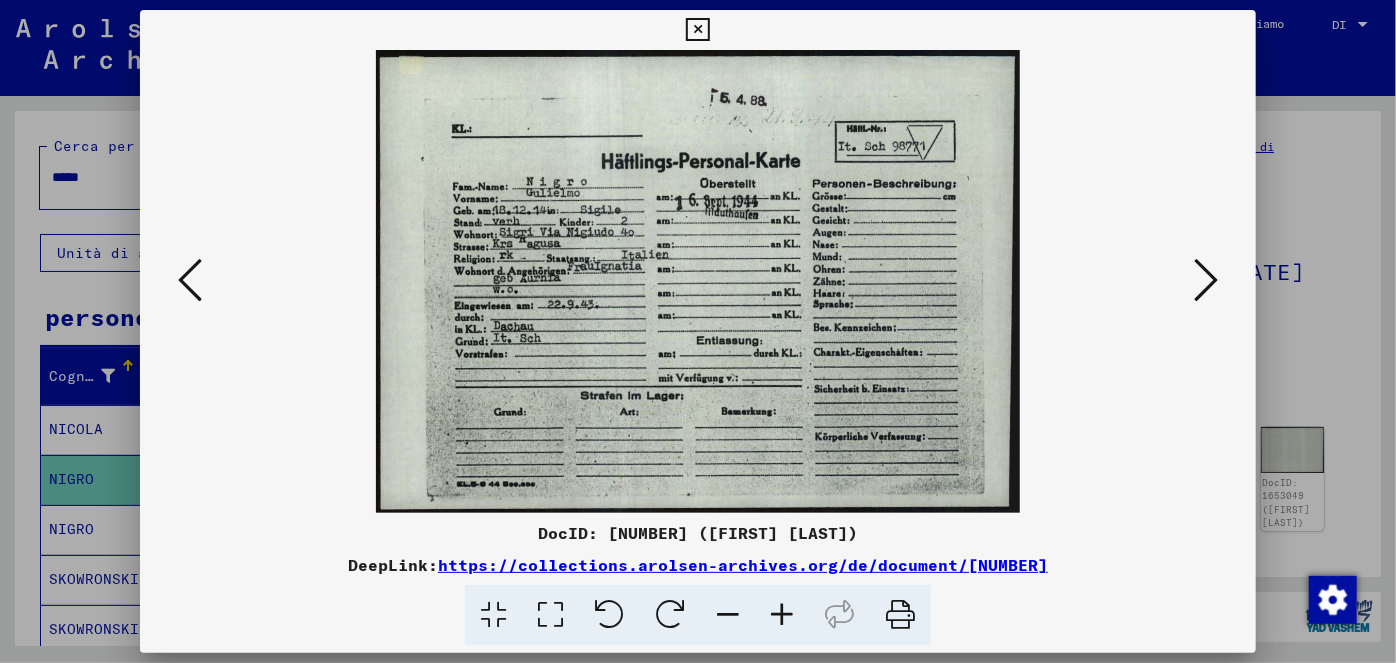 click at bounding box center (1206, 280) 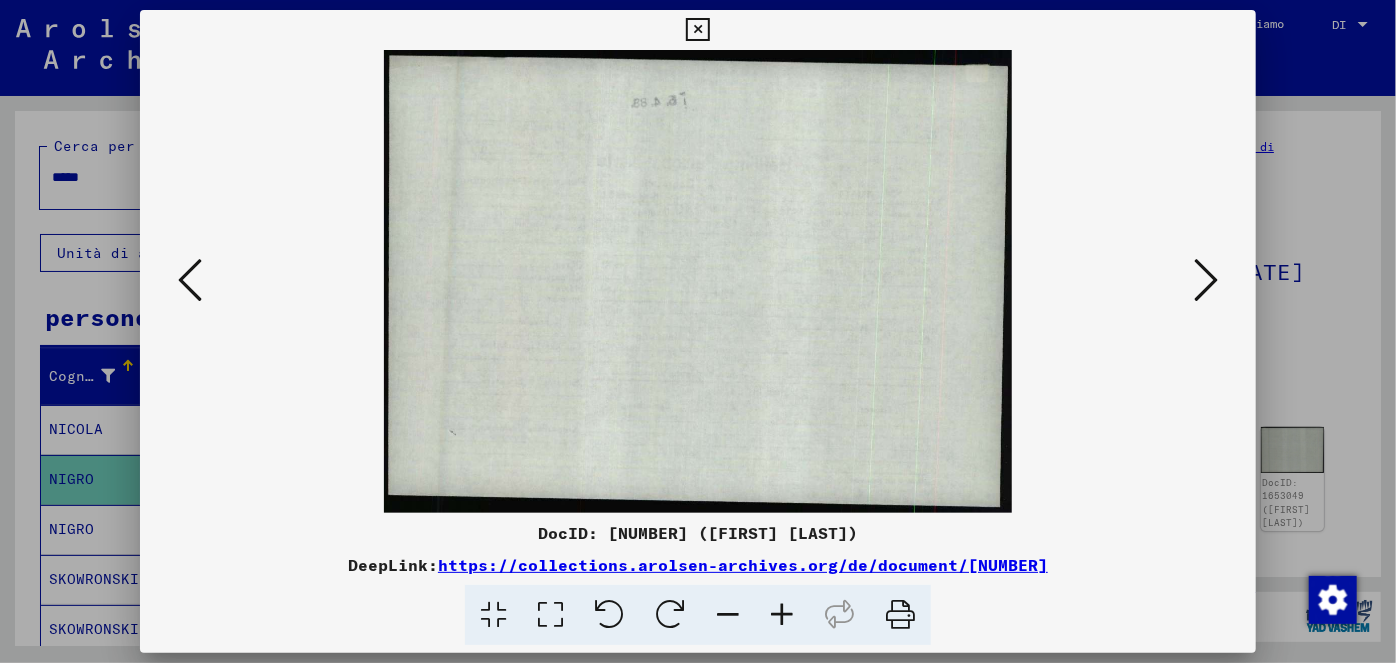 click at bounding box center (1206, 280) 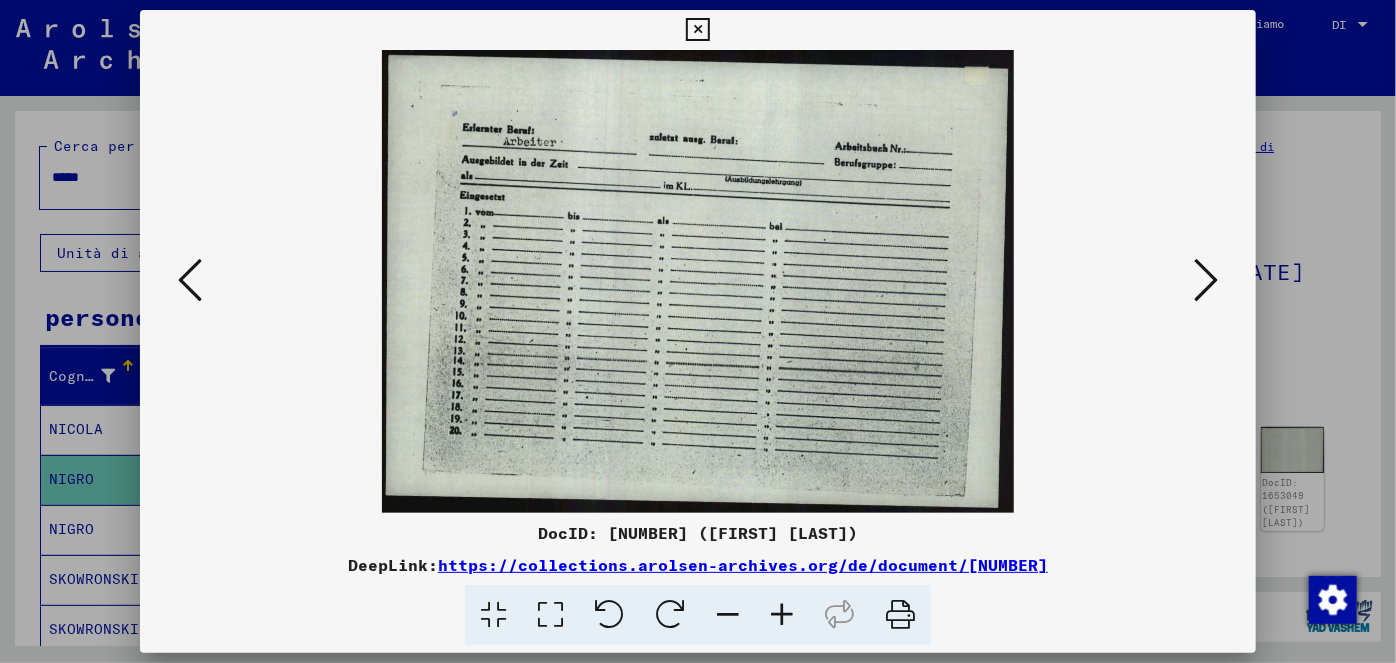 click at bounding box center [1206, 280] 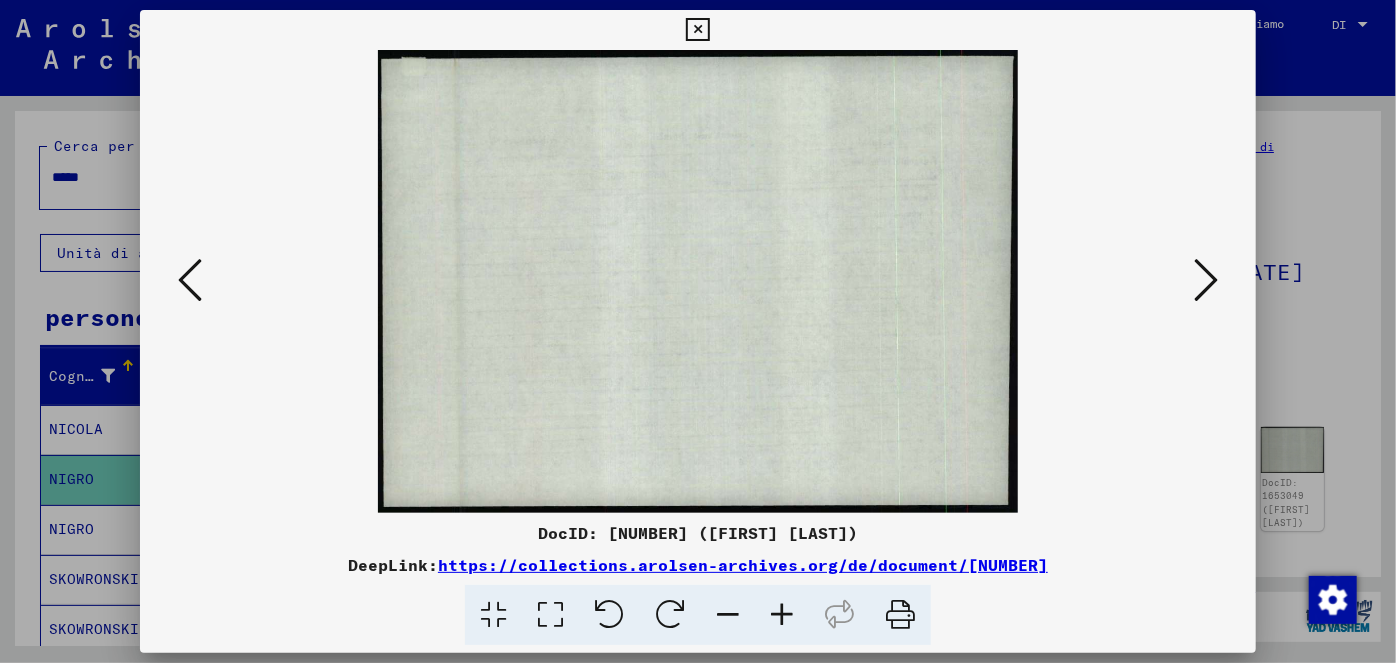 click at bounding box center (1206, 280) 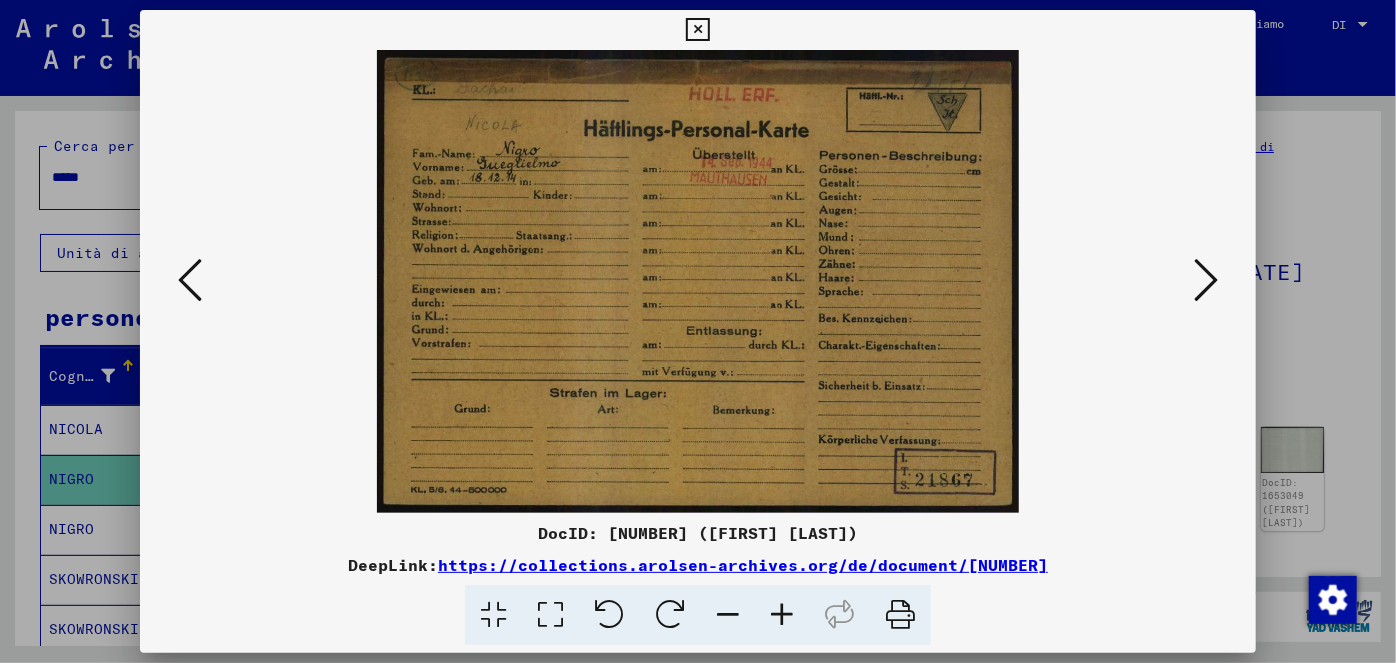 click at bounding box center [1206, 280] 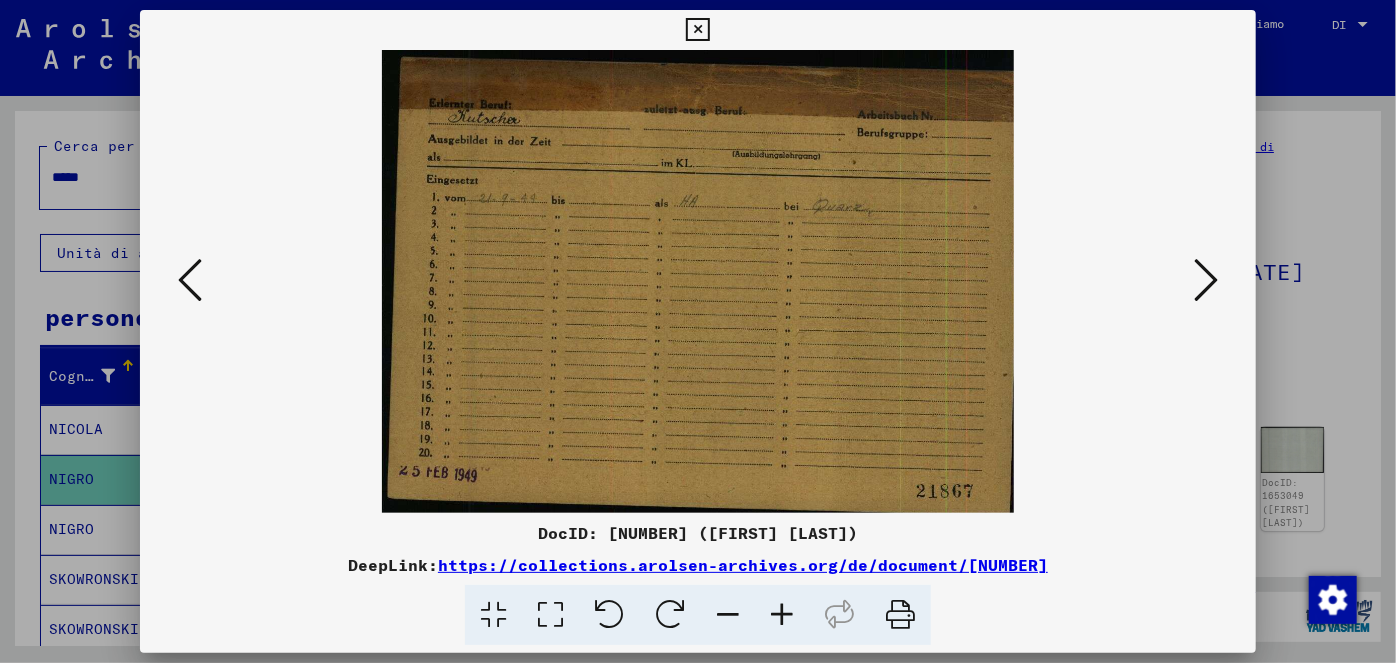 click at bounding box center (1206, 280) 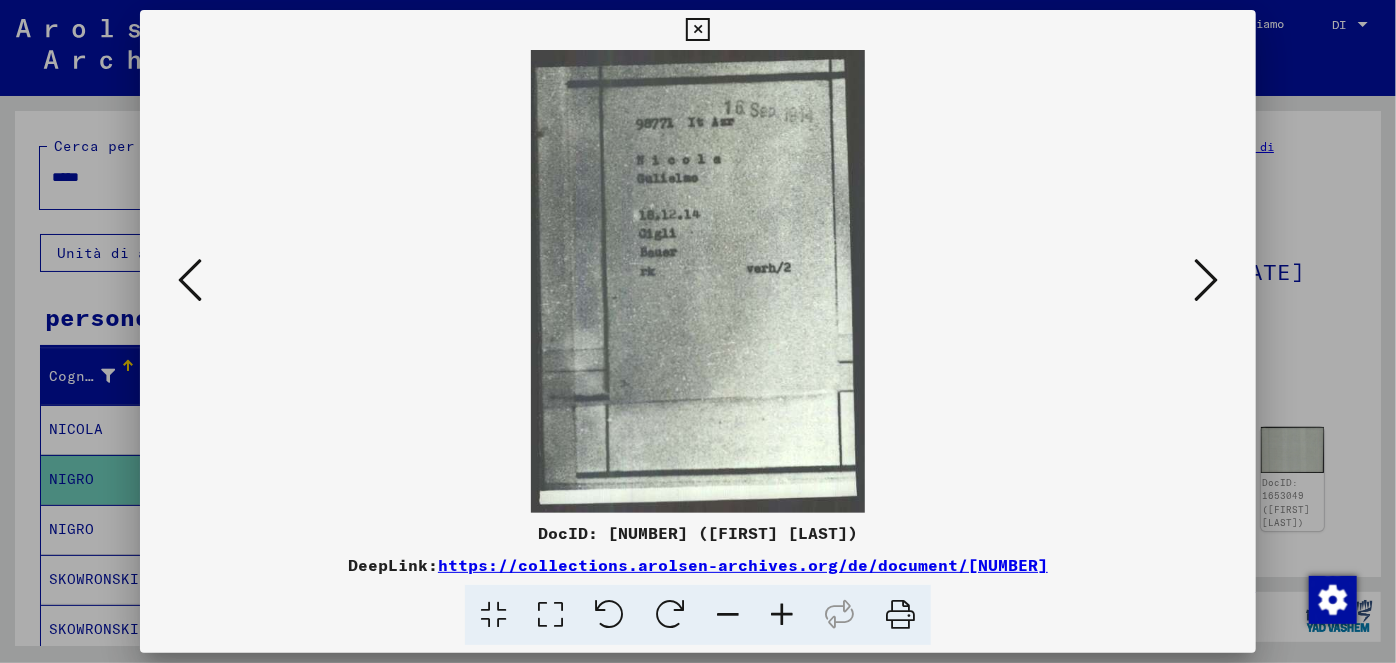 click at bounding box center [1206, 280] 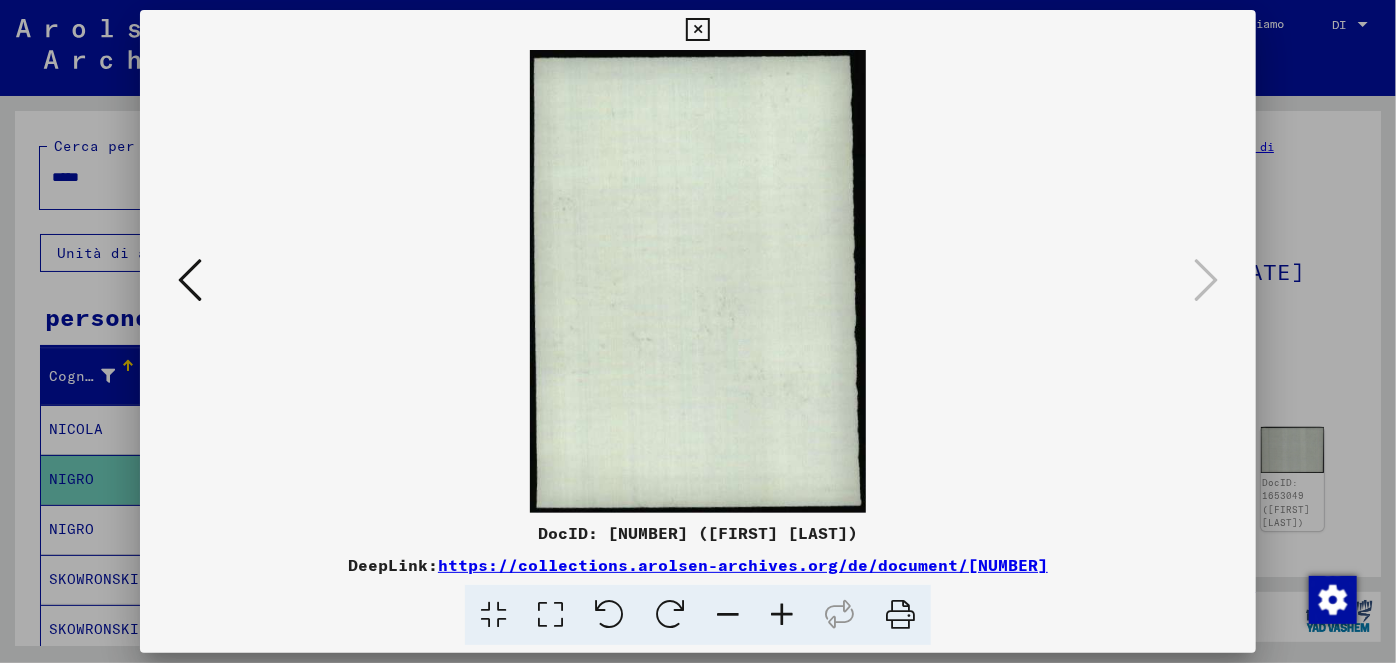 click at bounding box center (697, 30) 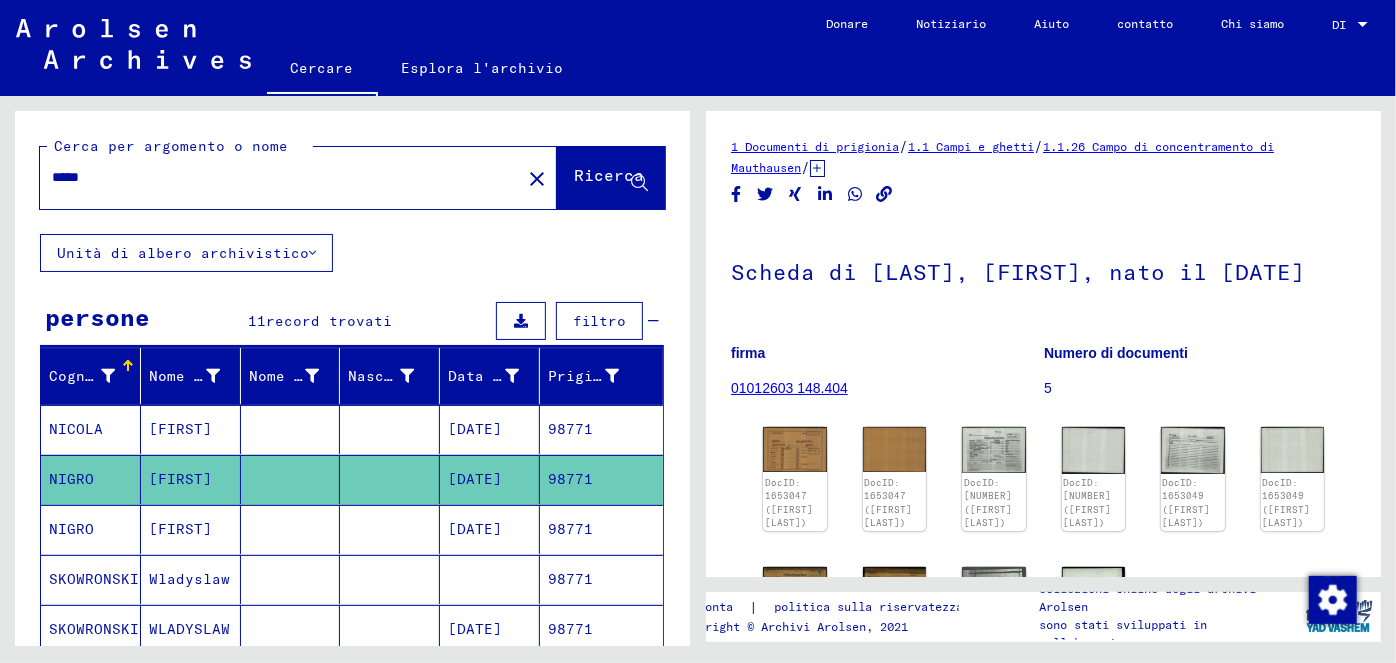 click on "*****" at bounding box center (280, 177) 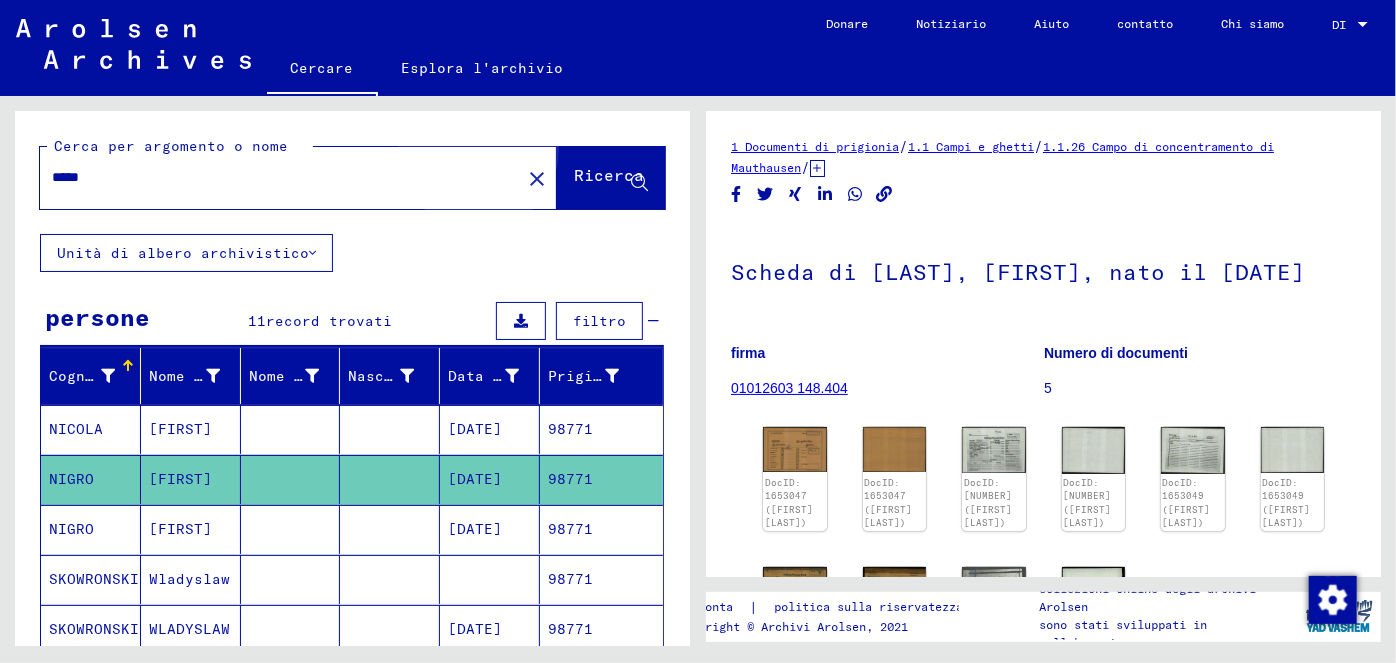click on "Ricerca" at bounding box center (609, 175) 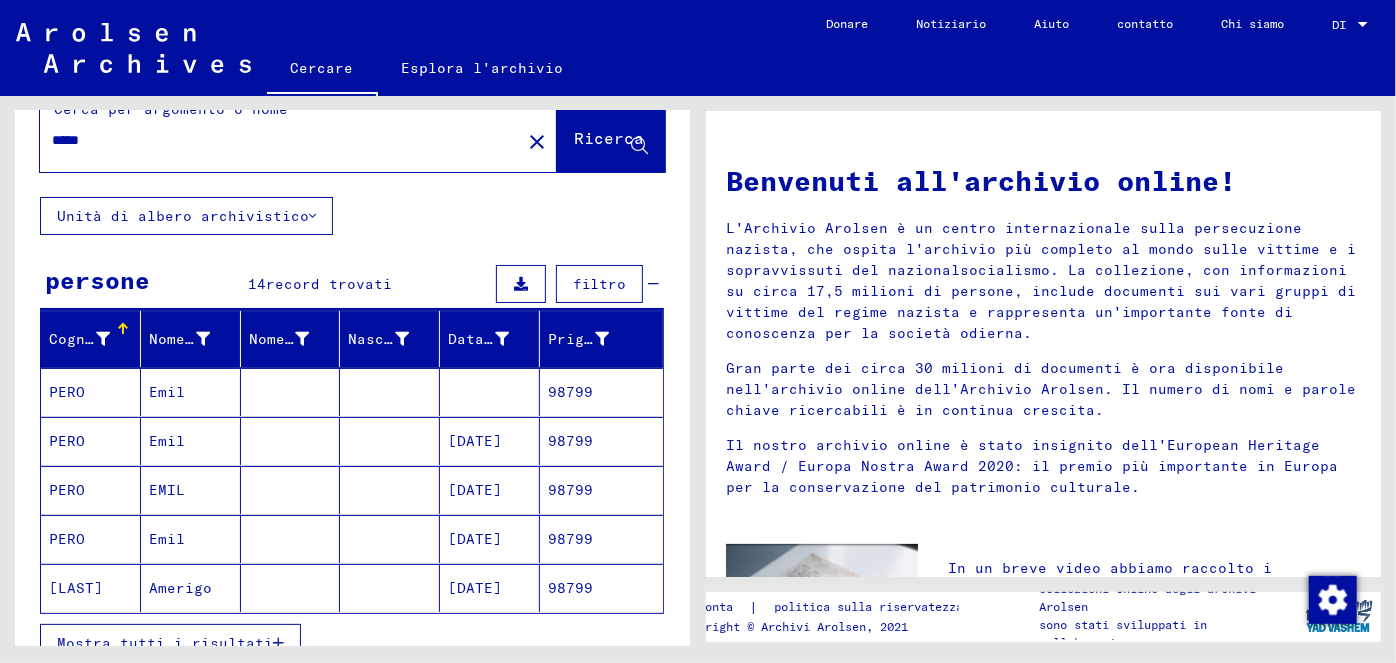scroll, scrollTop: 66, scrollLeft: 0, axis: vertical 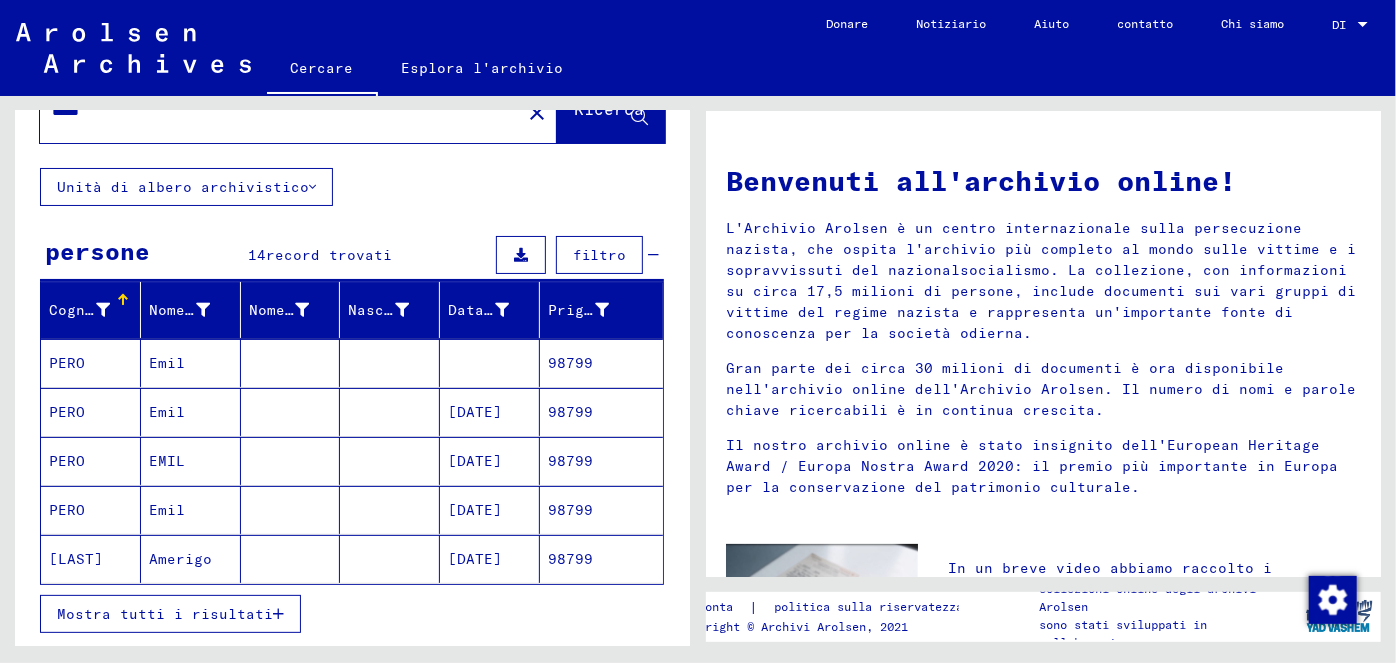 click at bounding box center (278, 614) 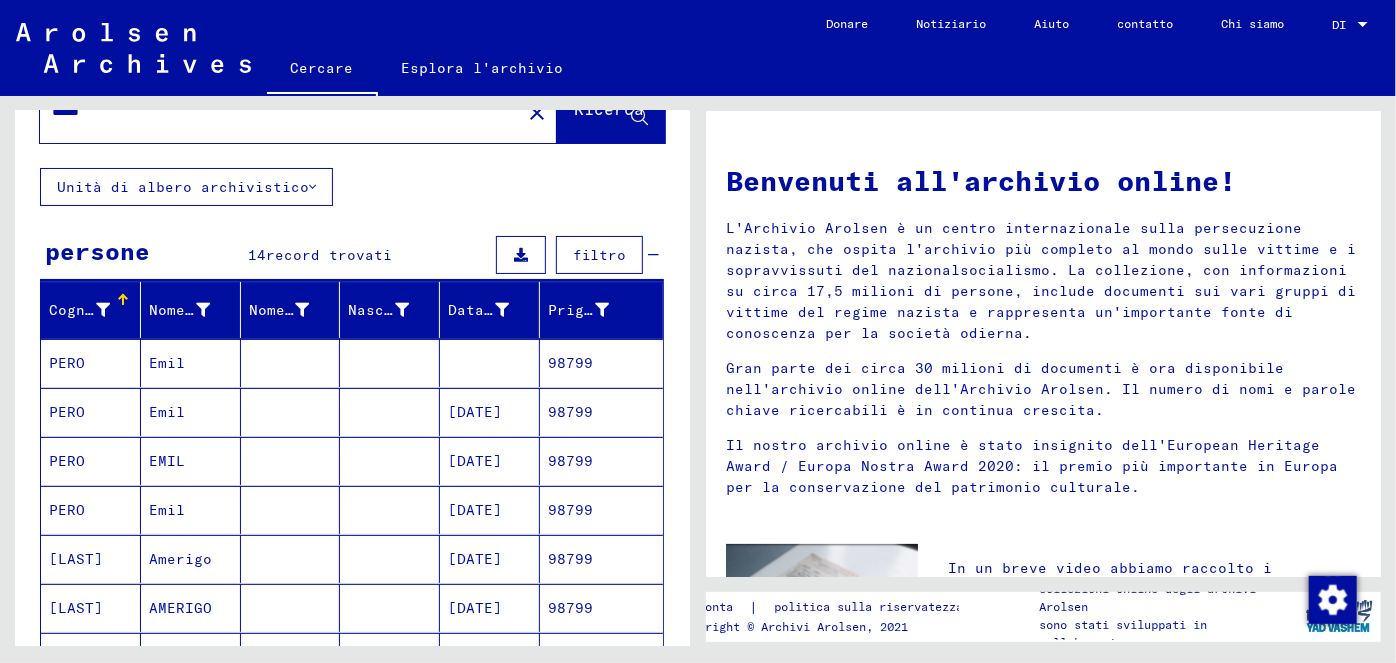 click on "[DATE]" at bounding box center [475, 608] 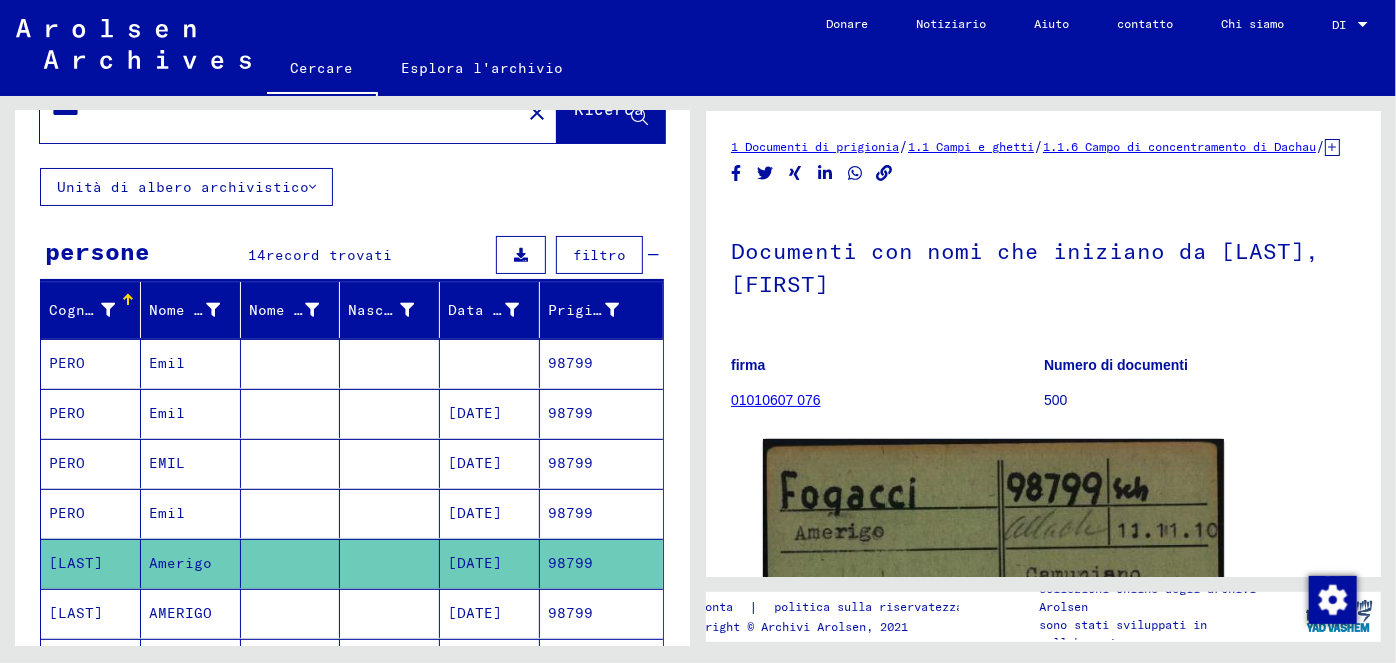 scroll, scrollTop: 0, scrollLeft: 0, axis: both 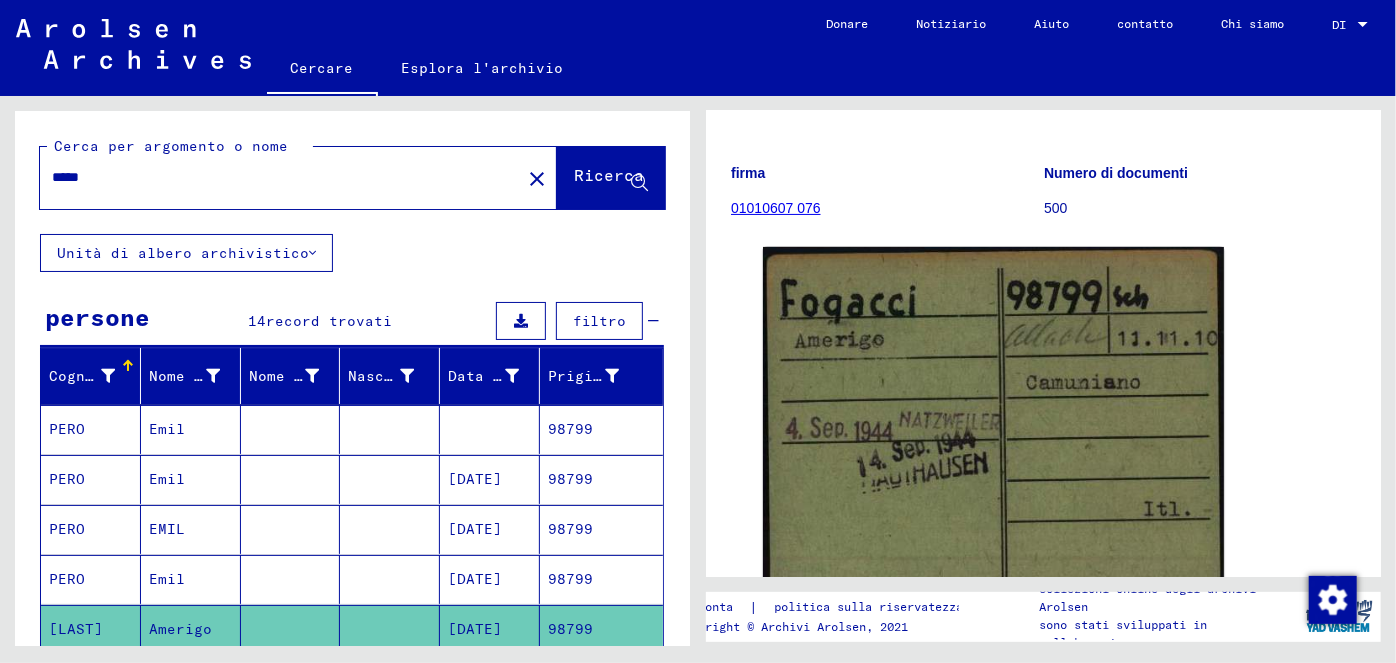drag, startPoint x: 98, startPoint y: 176, endPoint x: 77, endPoint y: 169, distance: 22.135944 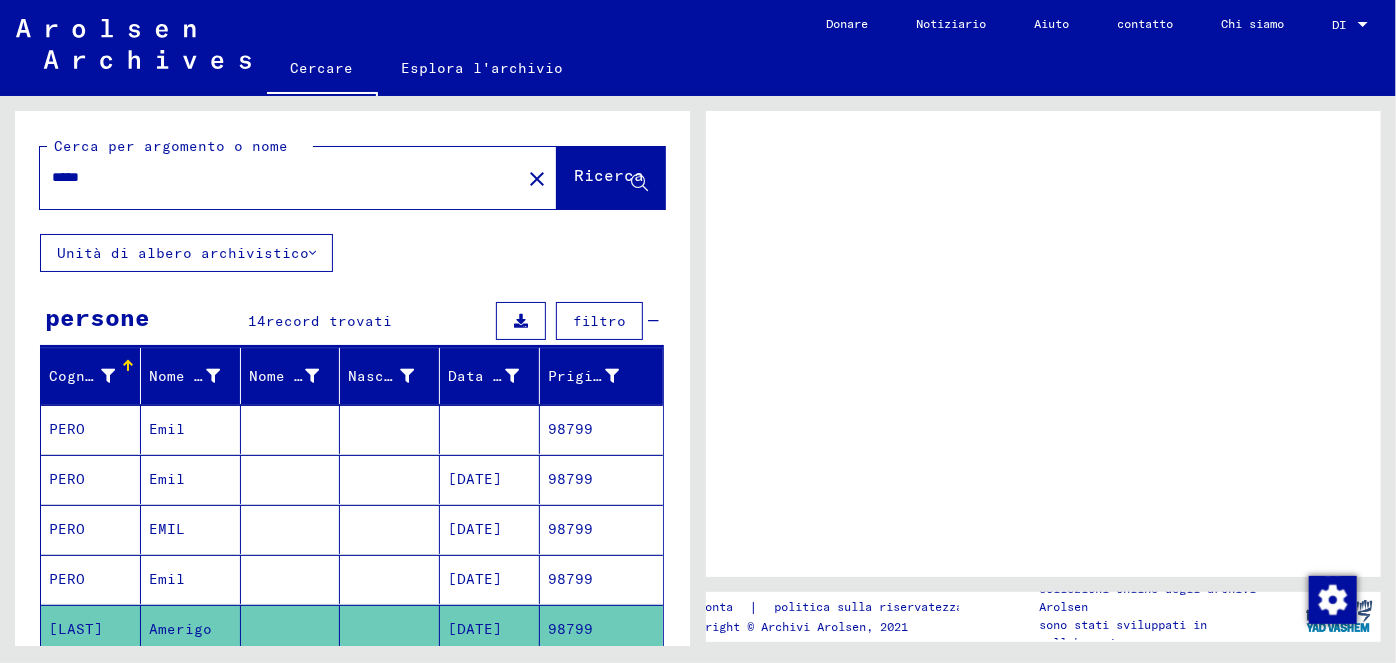 scroll, scrollTop: 0, scrollLeft: 0, axis: both 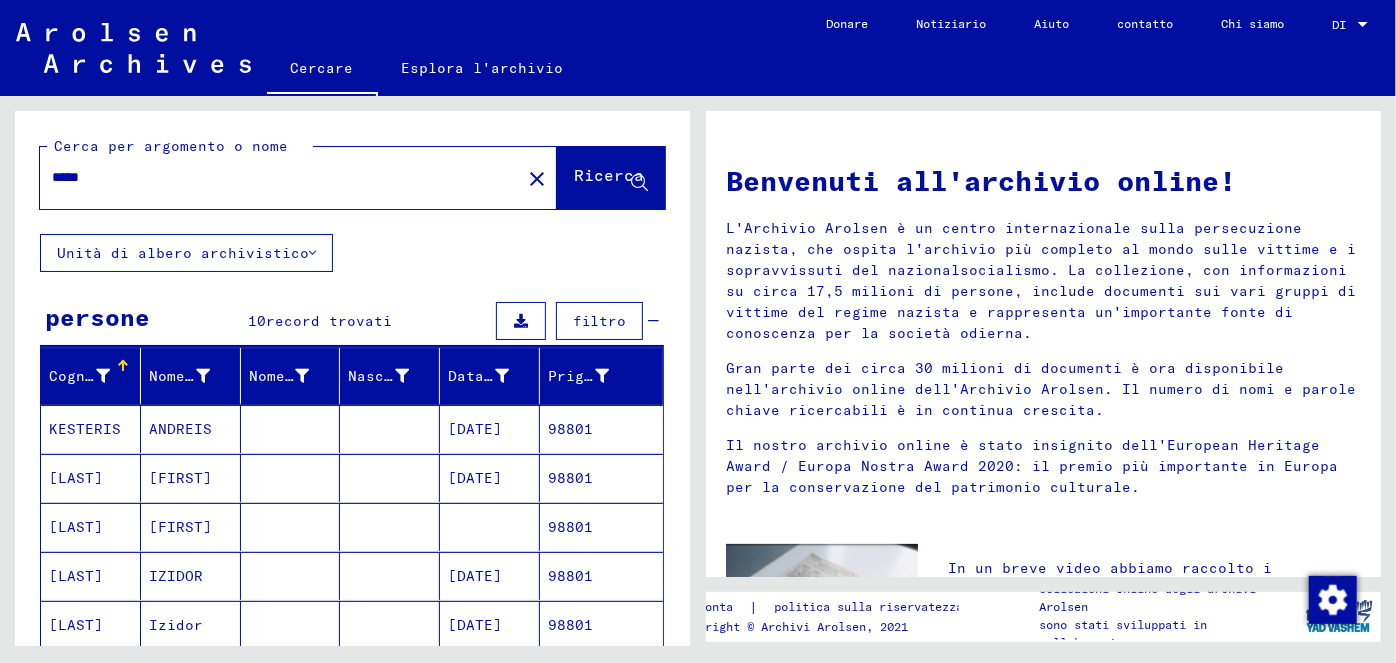 click on "[DATE]" 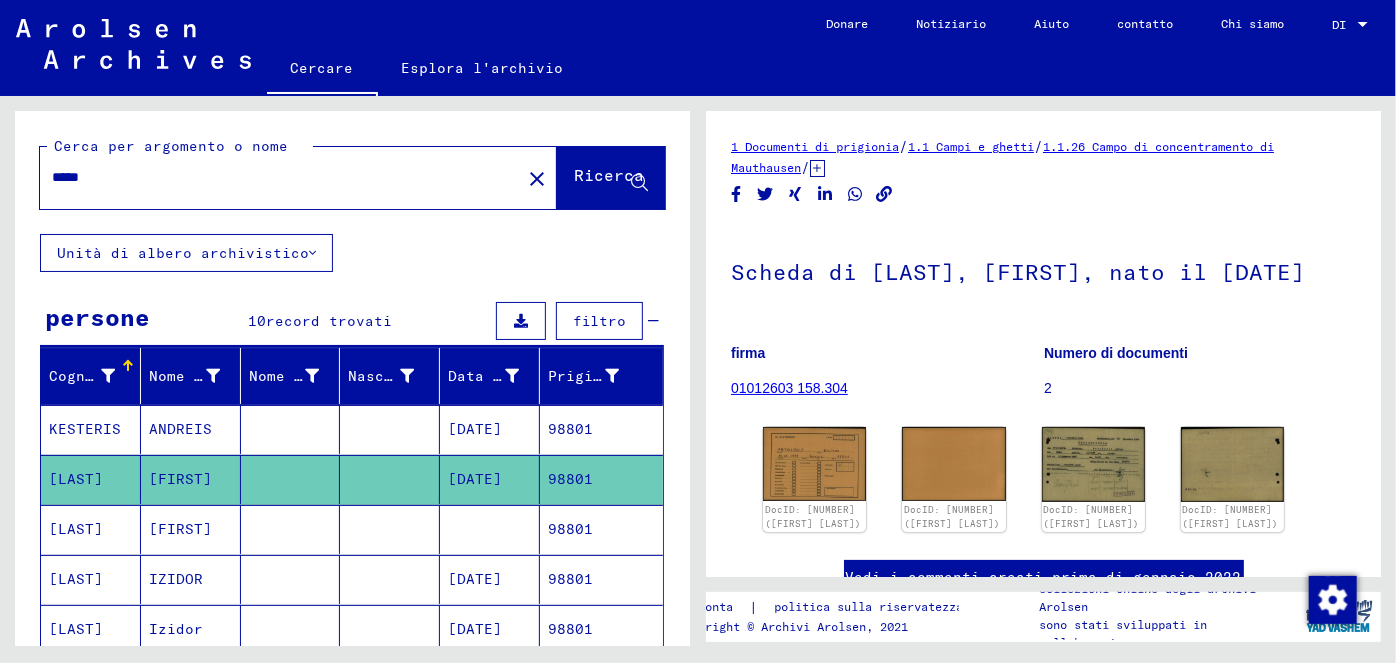 scroll, scrollTop: 0, scrollLeft: 0, axis: both 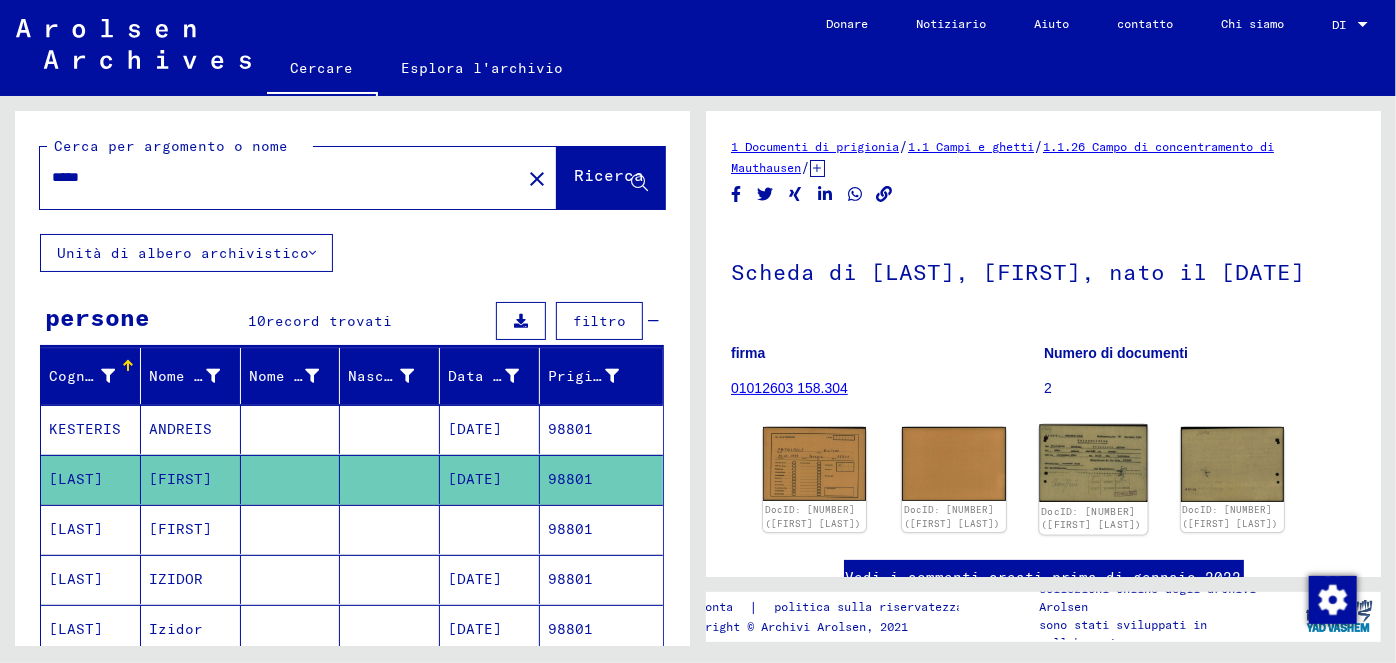 click 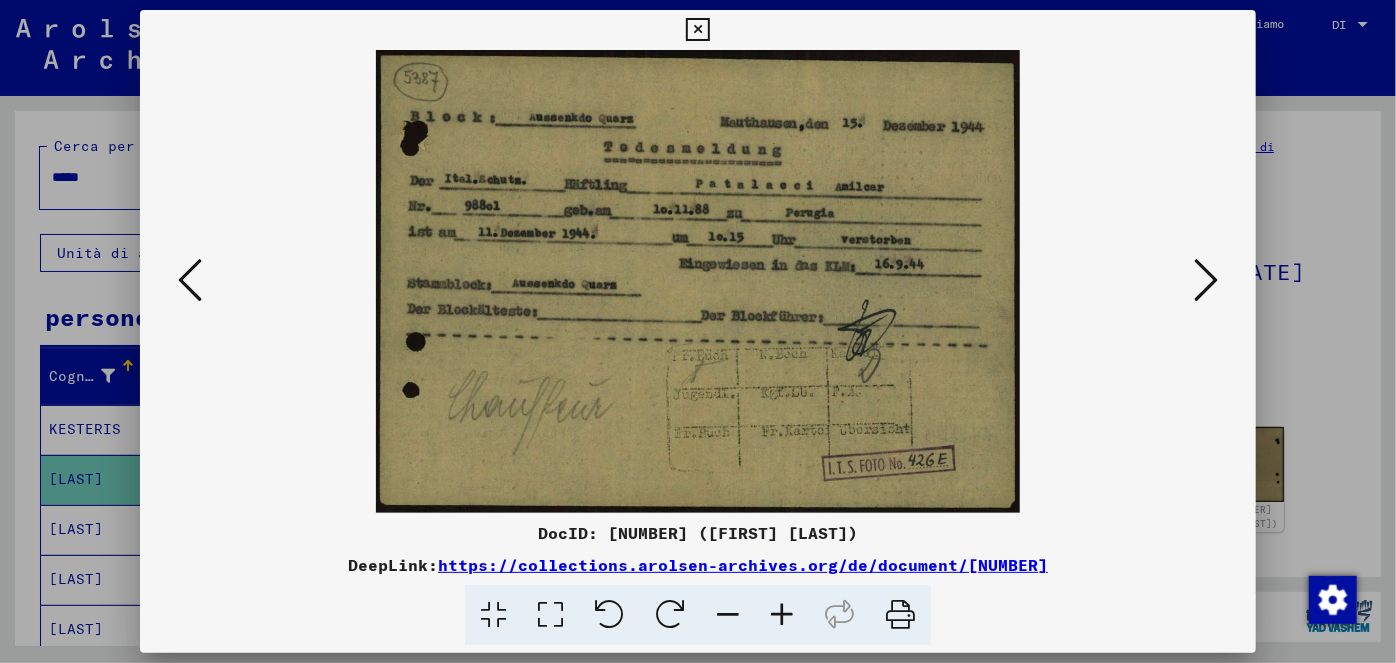 click at bounding box center [697, 30] 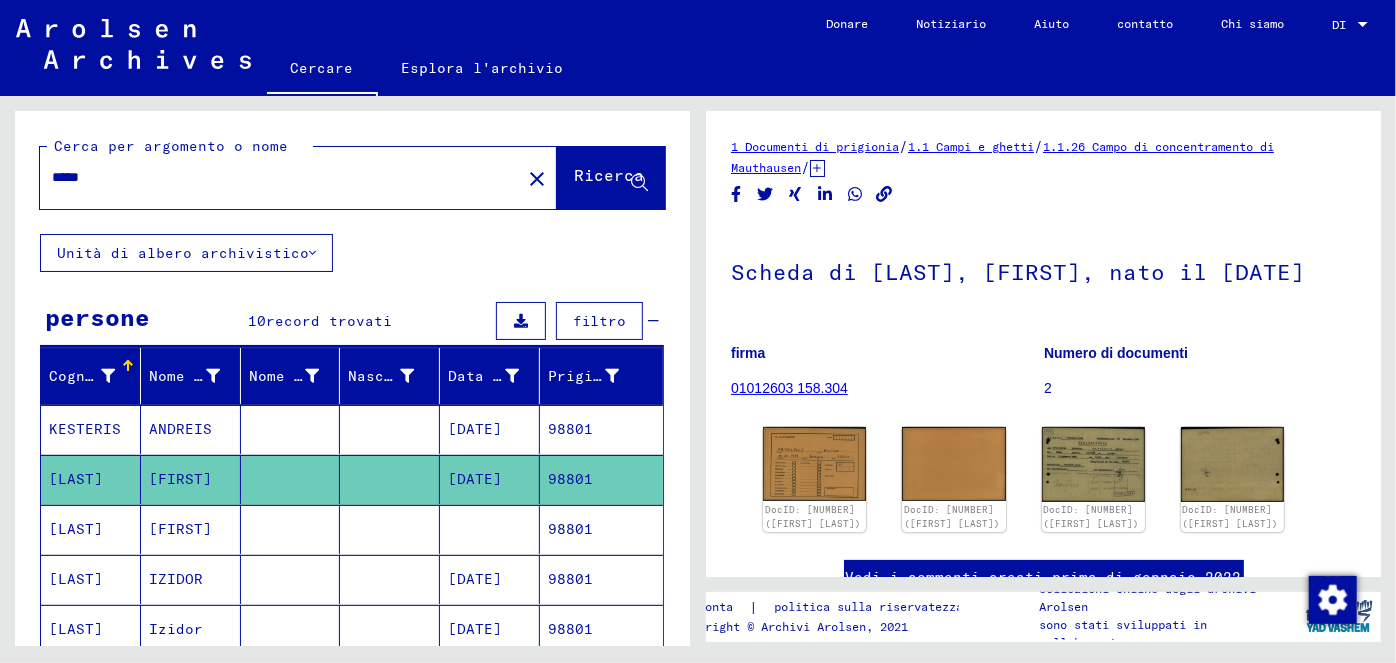 drag, startPoint x: 101, startPoint y: 171, endPoint x: 62, endPoint y: 173, distance: 39.051247 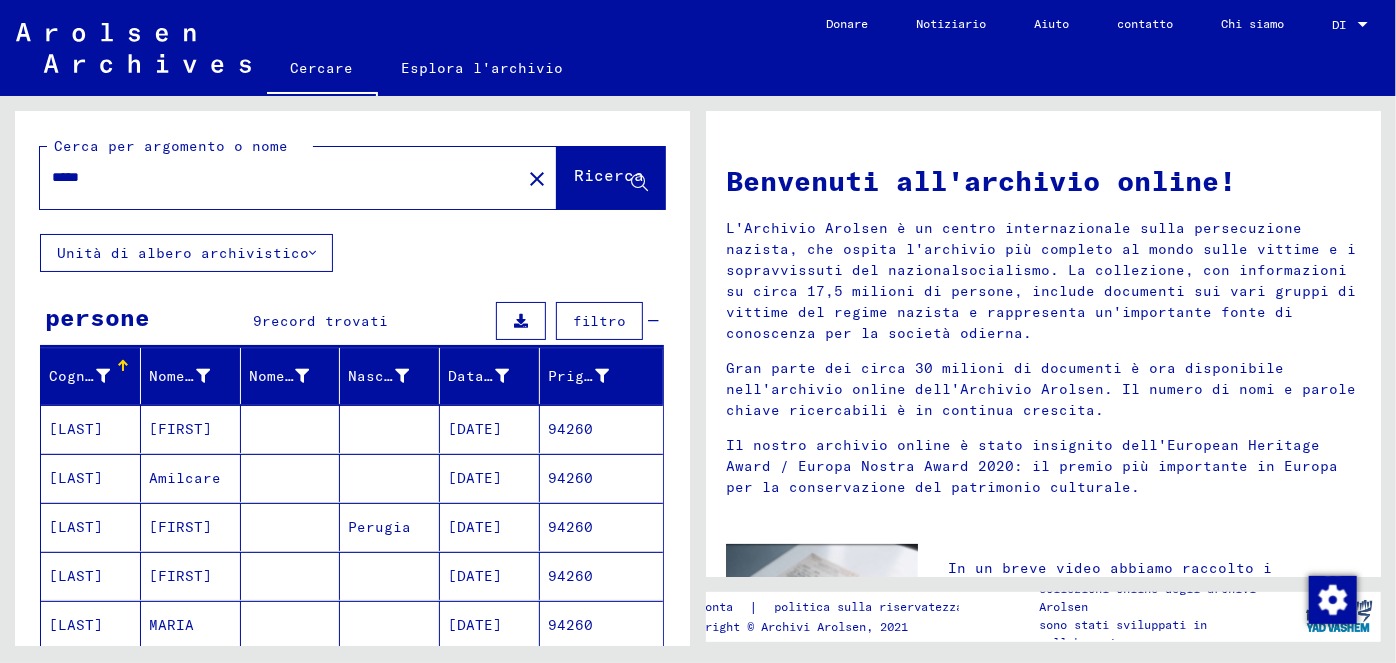 click on "[DATE]" at bounding box center [475, 478] 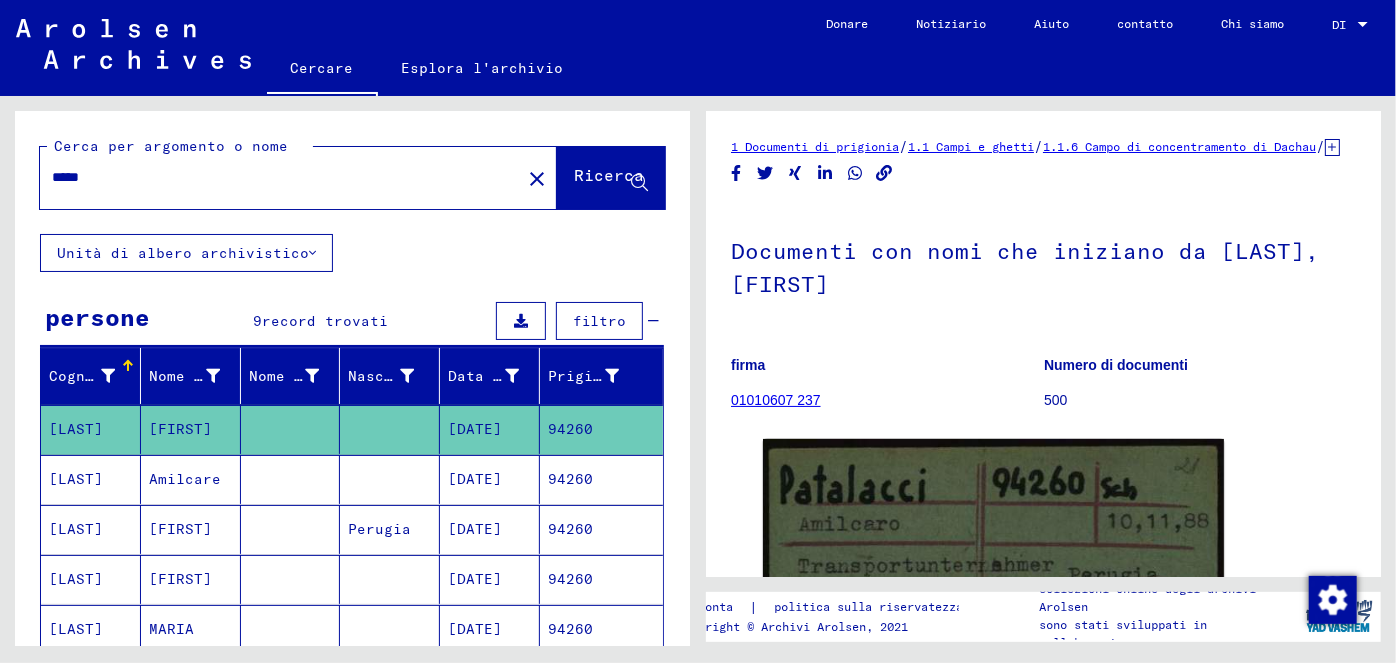 scroll, scrollTop: 0, scrollLeft: 0, axis: both 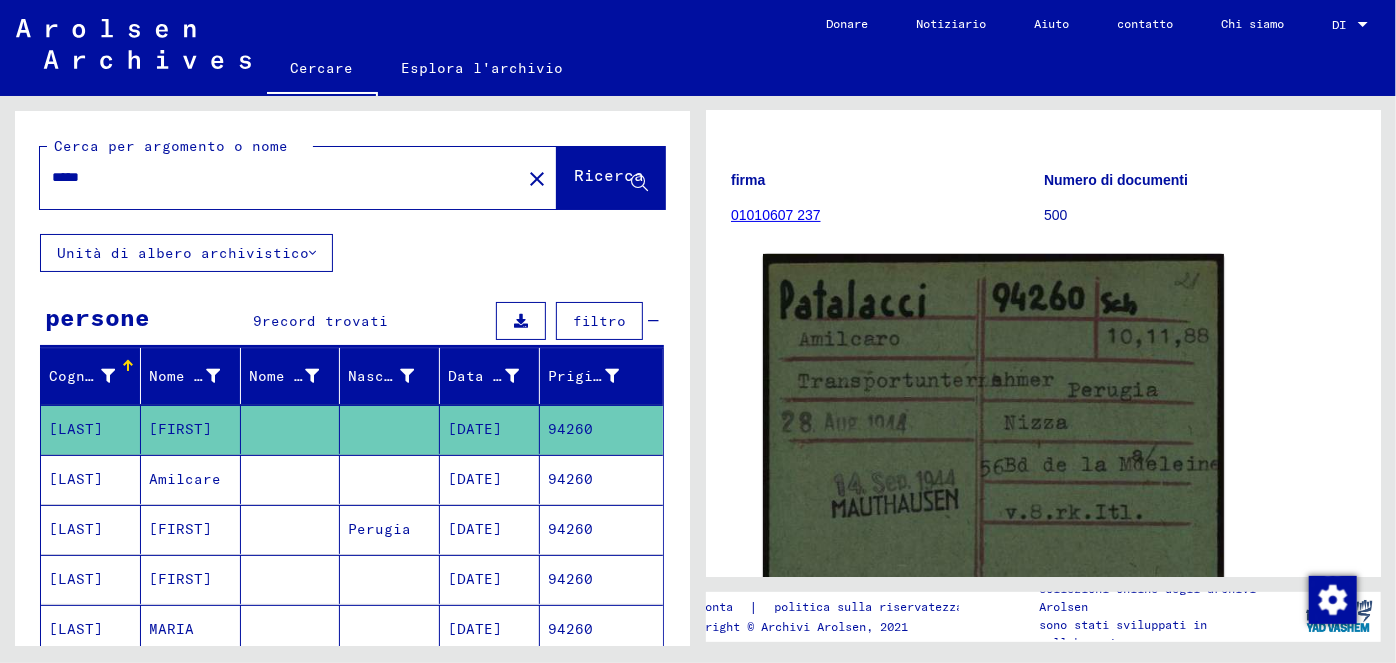click on "[DATE]" at bounding box center (475, 529) 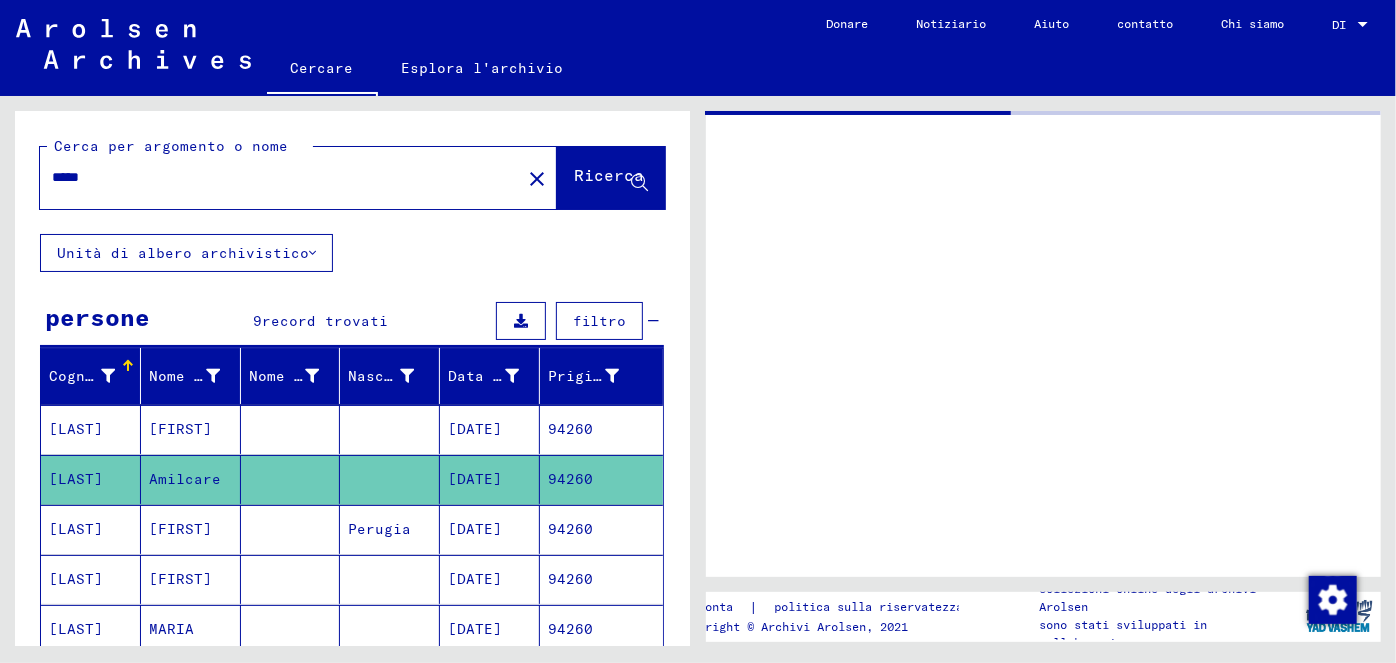 scroll, scrollTop: 0, scrollLeft: 0, axis: both 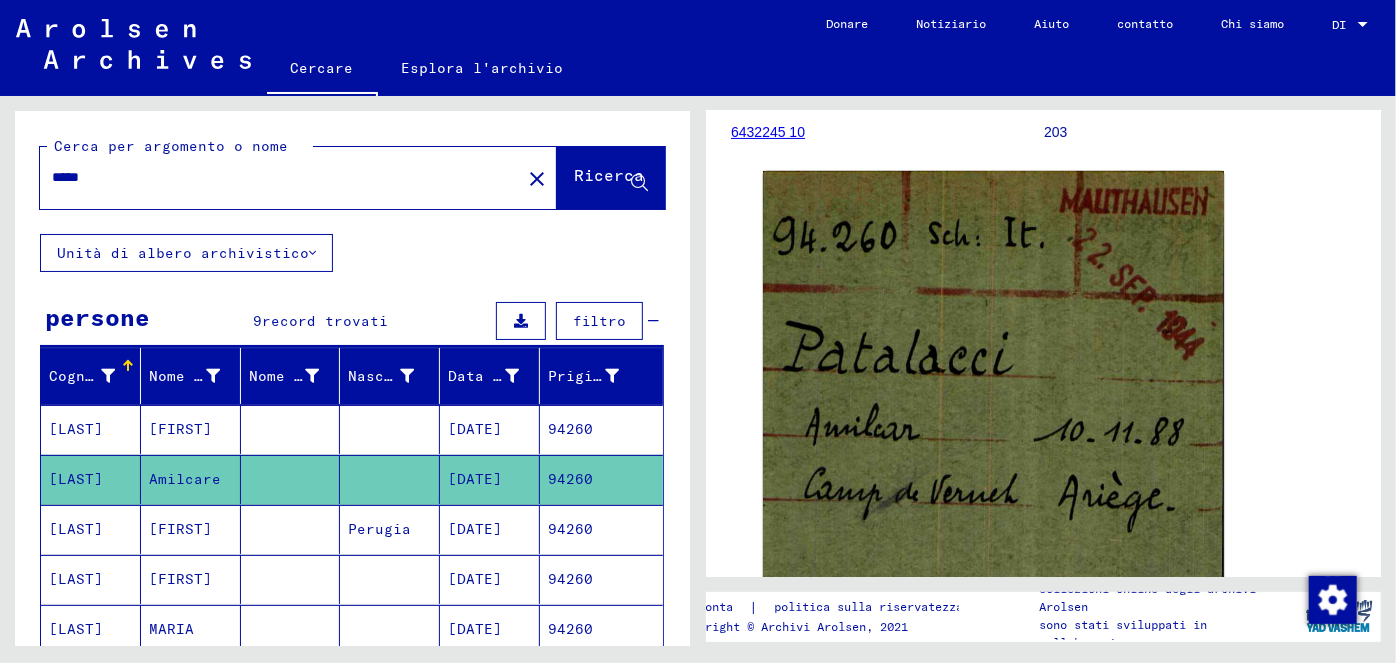 click on "[DATE]" at bounding box center [475, 579] 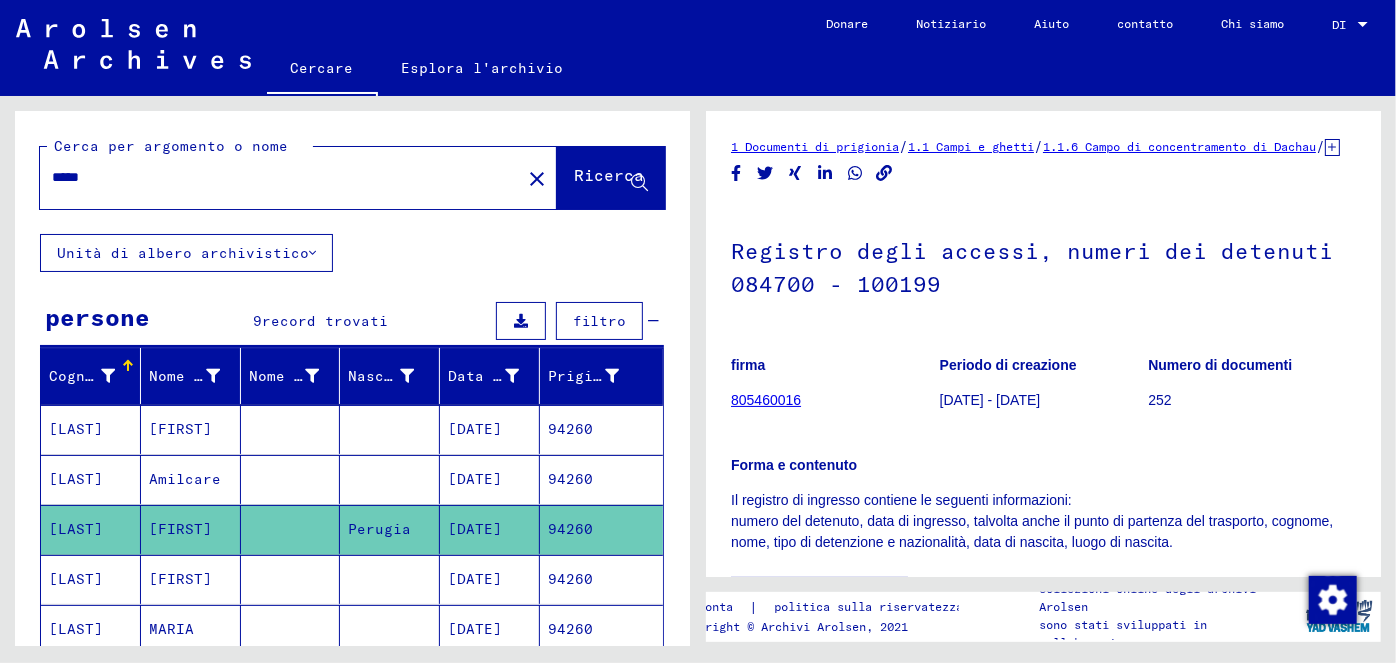 scroll, scrollTop: 0, scrollLeft: 0, axis: both 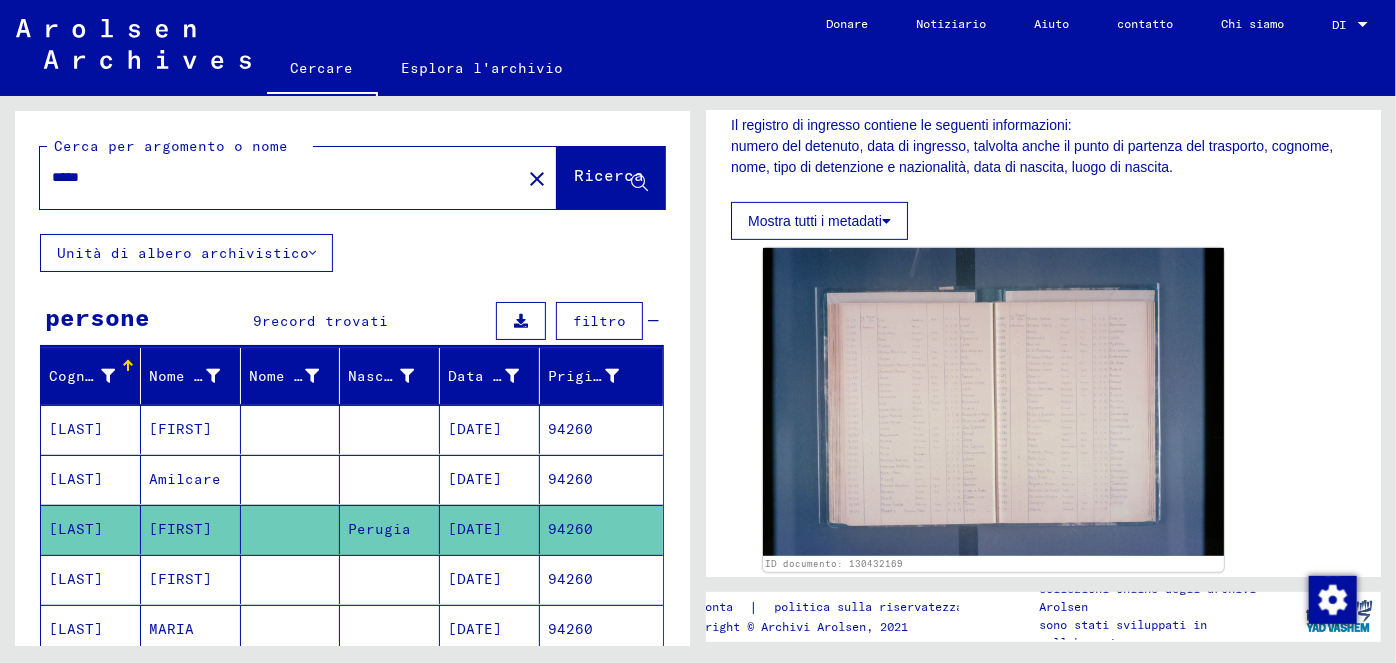 click on "[DATE]" at bounding box center (475, 629) 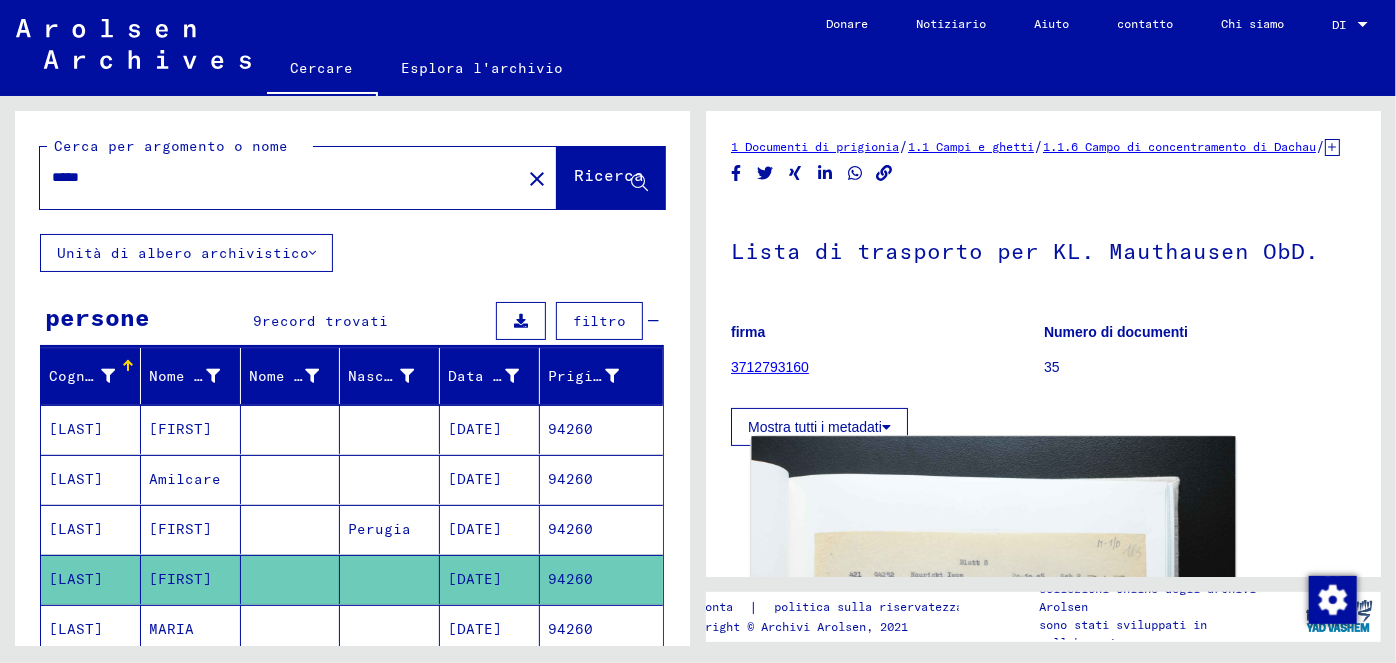 scroll, scrollTop: 0, scrollLeft: 0, axis: both 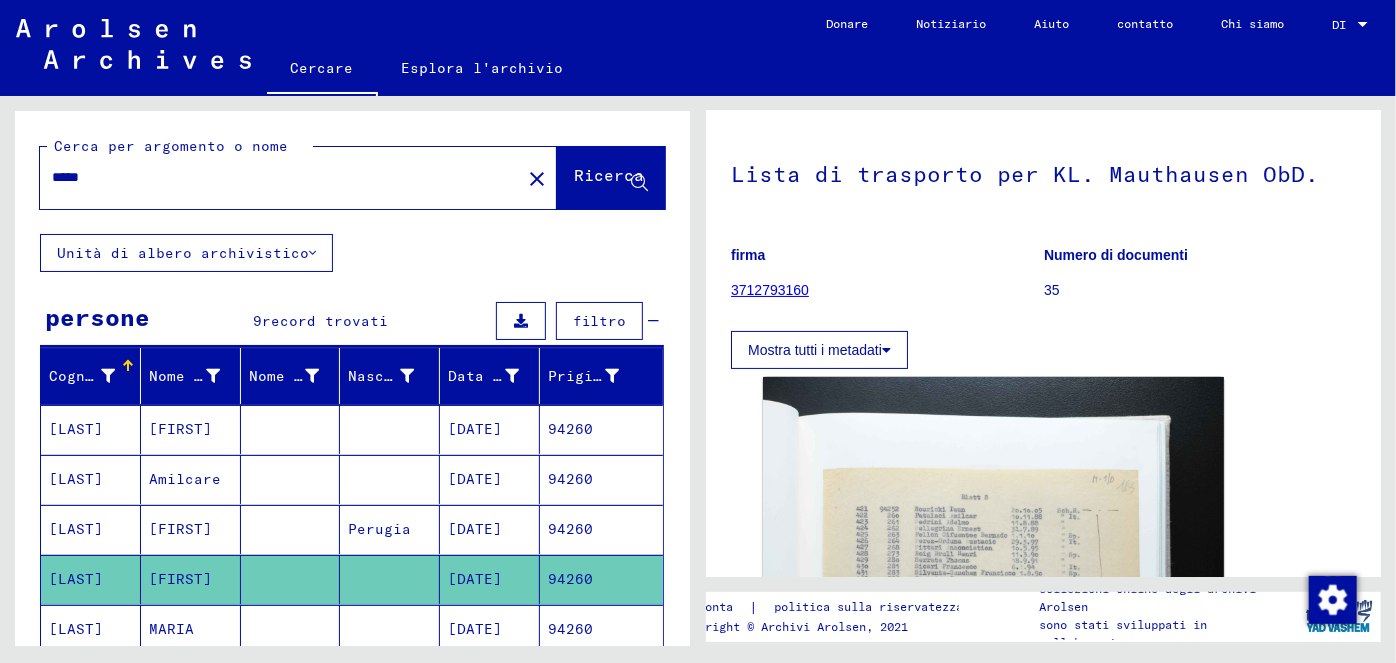 click on "[DATE]" at bounding box center (490, 479) 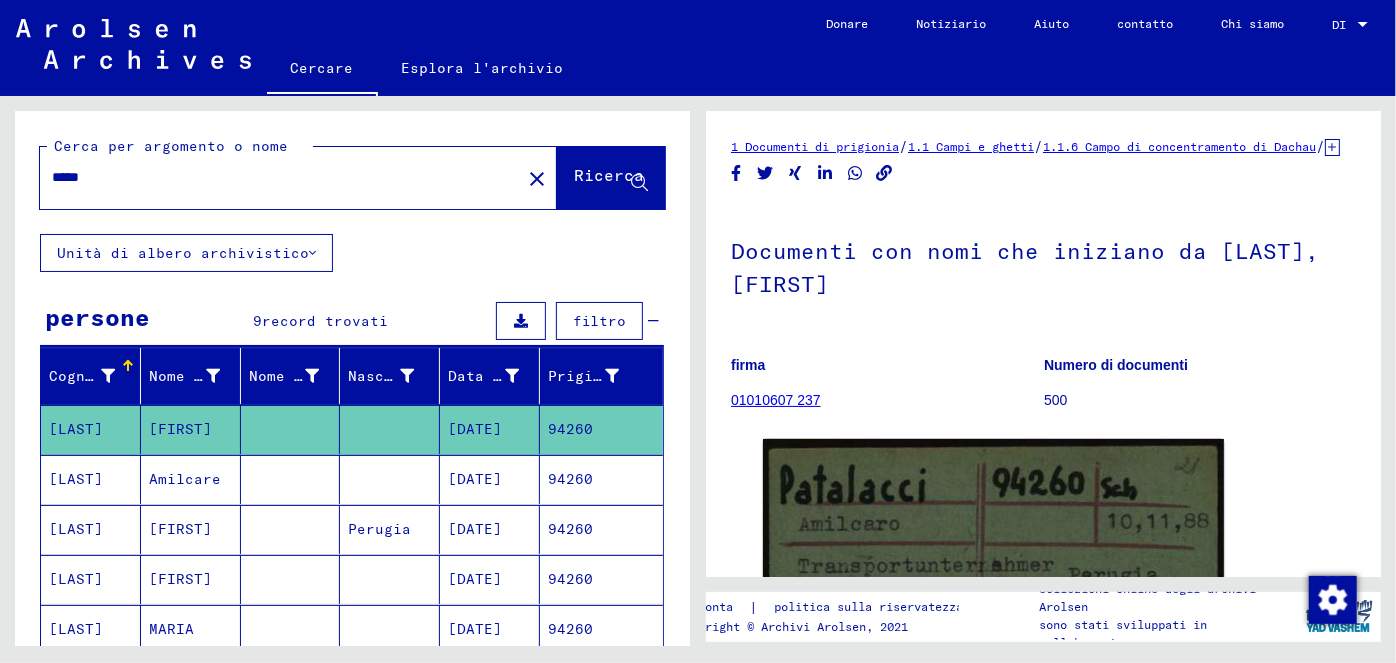 scroll, scrollTop: 0, scrollLeft: 0, axis: both 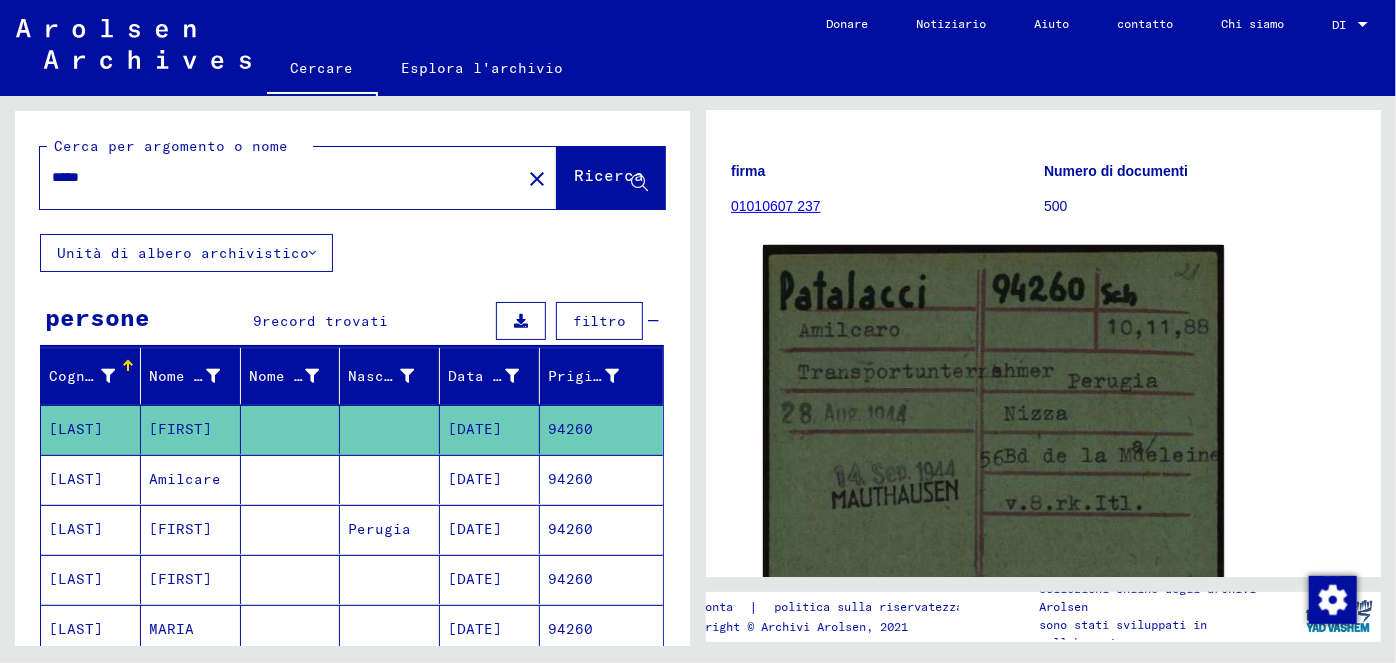 click on "[DATE]" at bounding box center (475, 529) 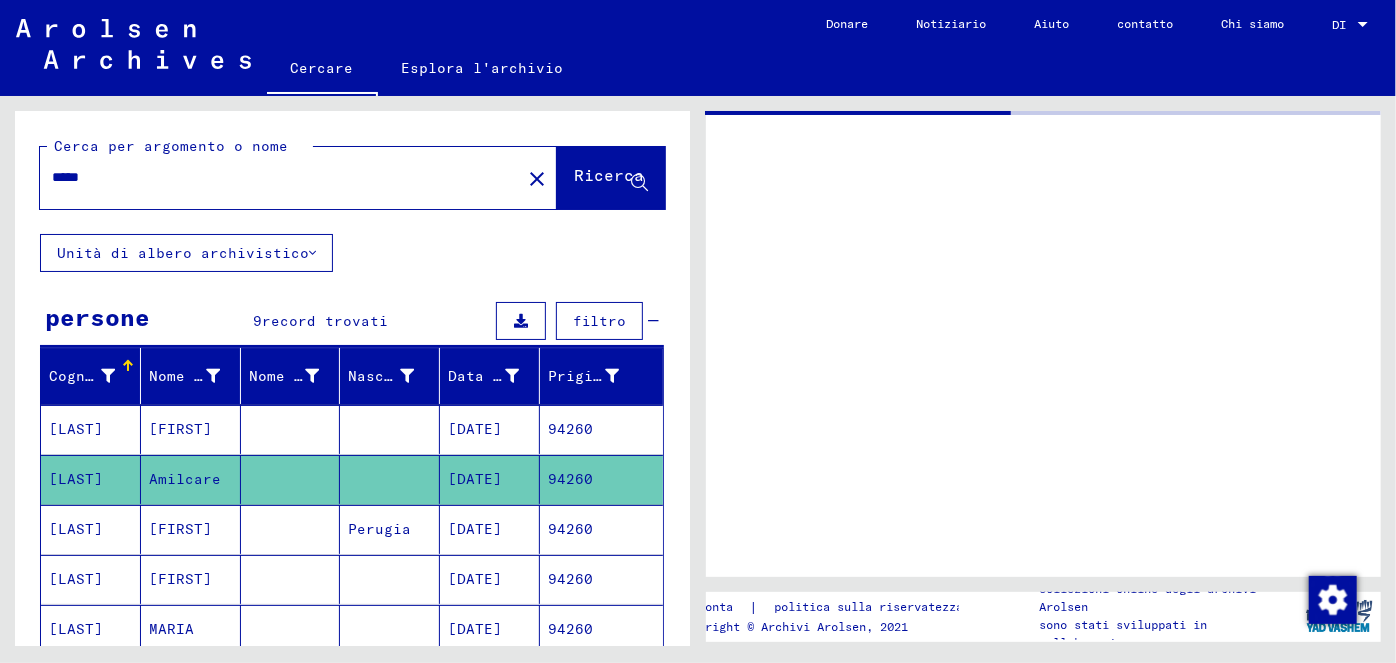 scroll, scrollTop: 0, scrollLeft: 0, axis: both 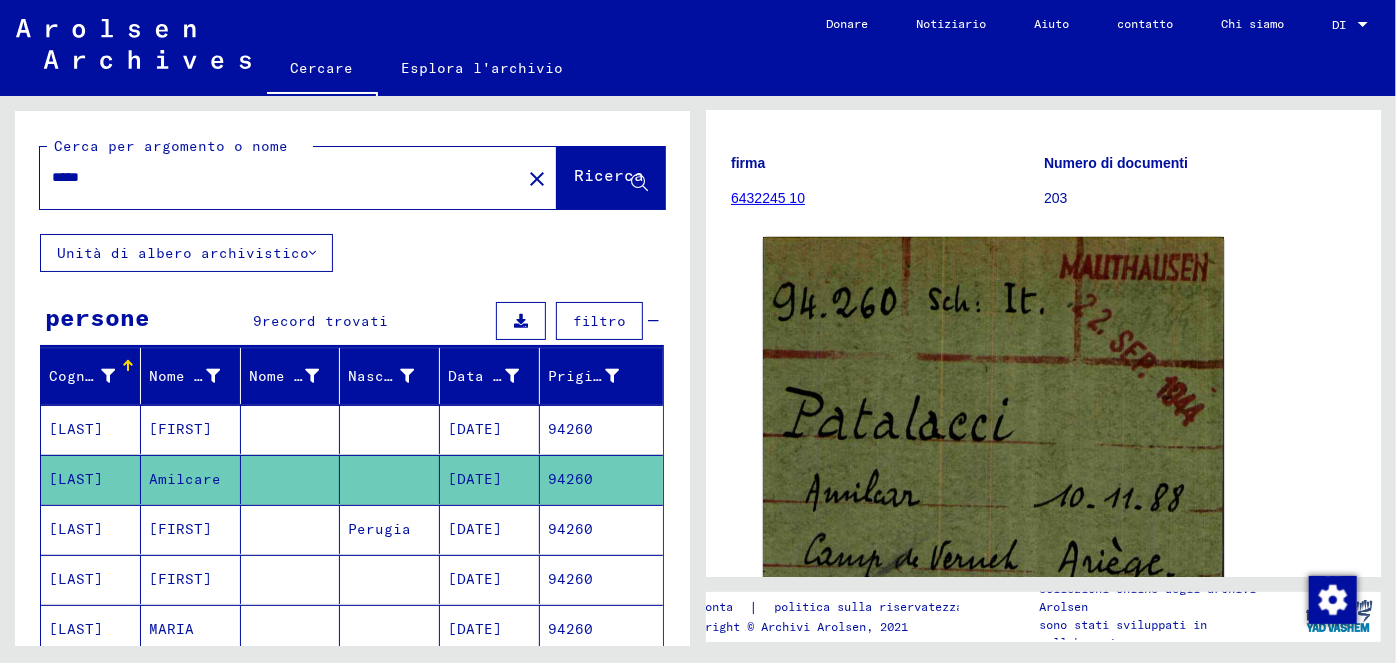 drag, startPoint x: 115, startPoint y: 179, endPoint x: 60, endPoint y: 175, distance: 55.145264 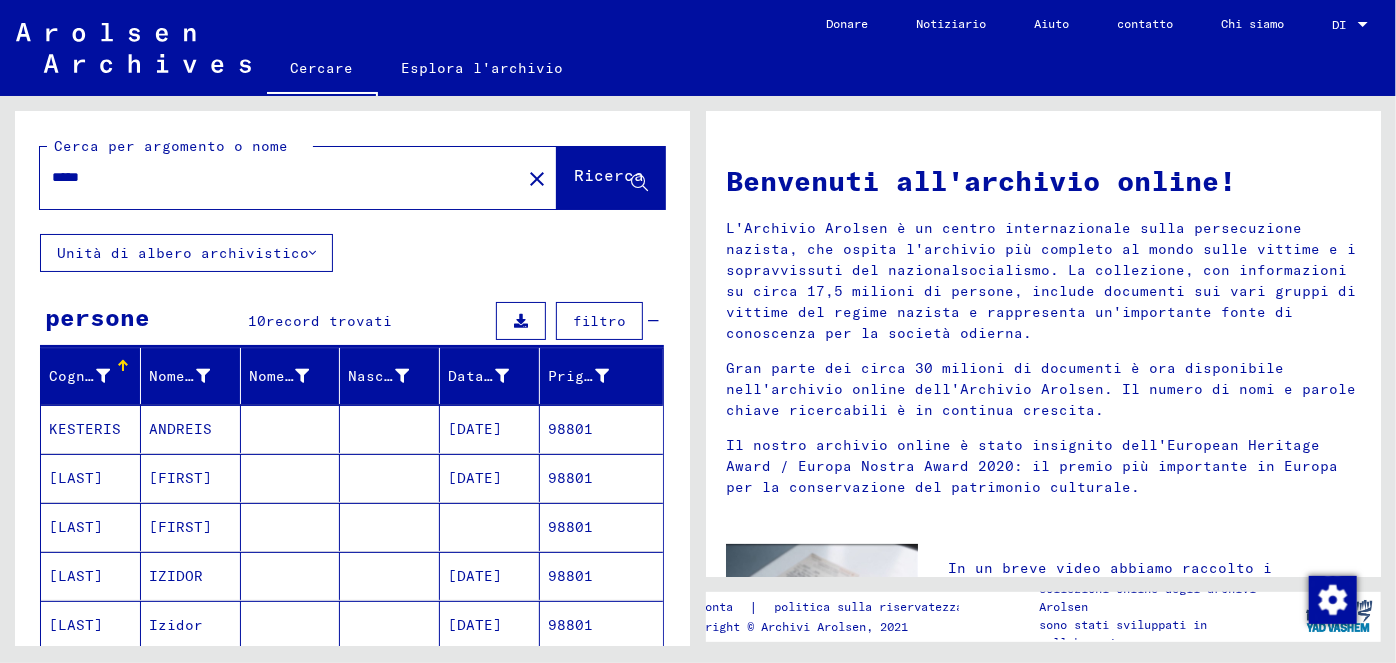 click on "[DATE]" 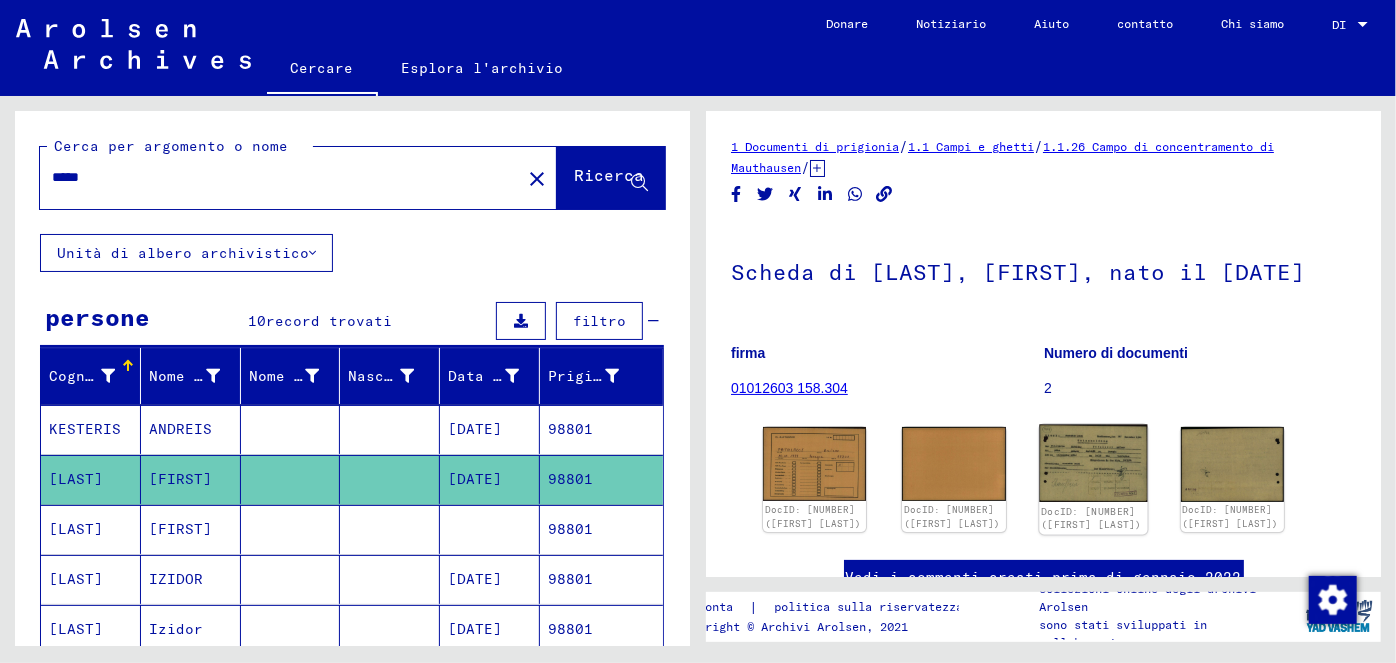 scroll, scrollTop: 0, scrollLeft: 0, axis: both 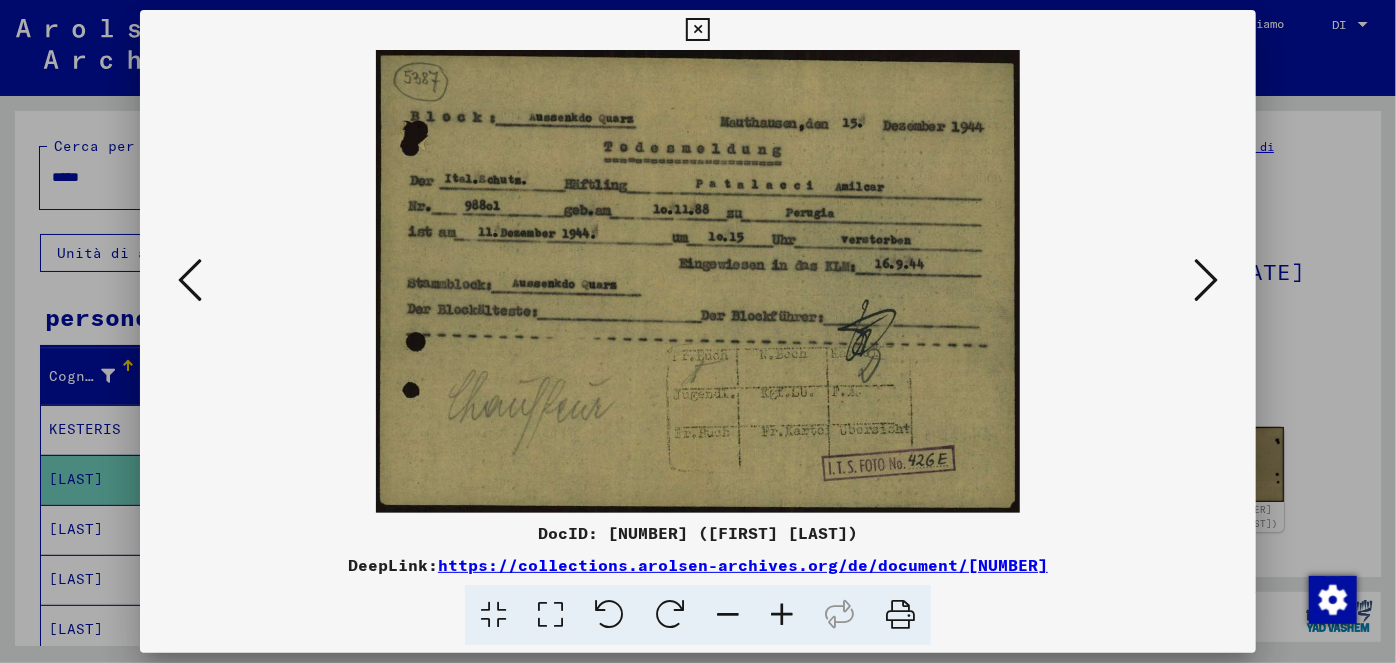 click at bounding box center (697, 30) 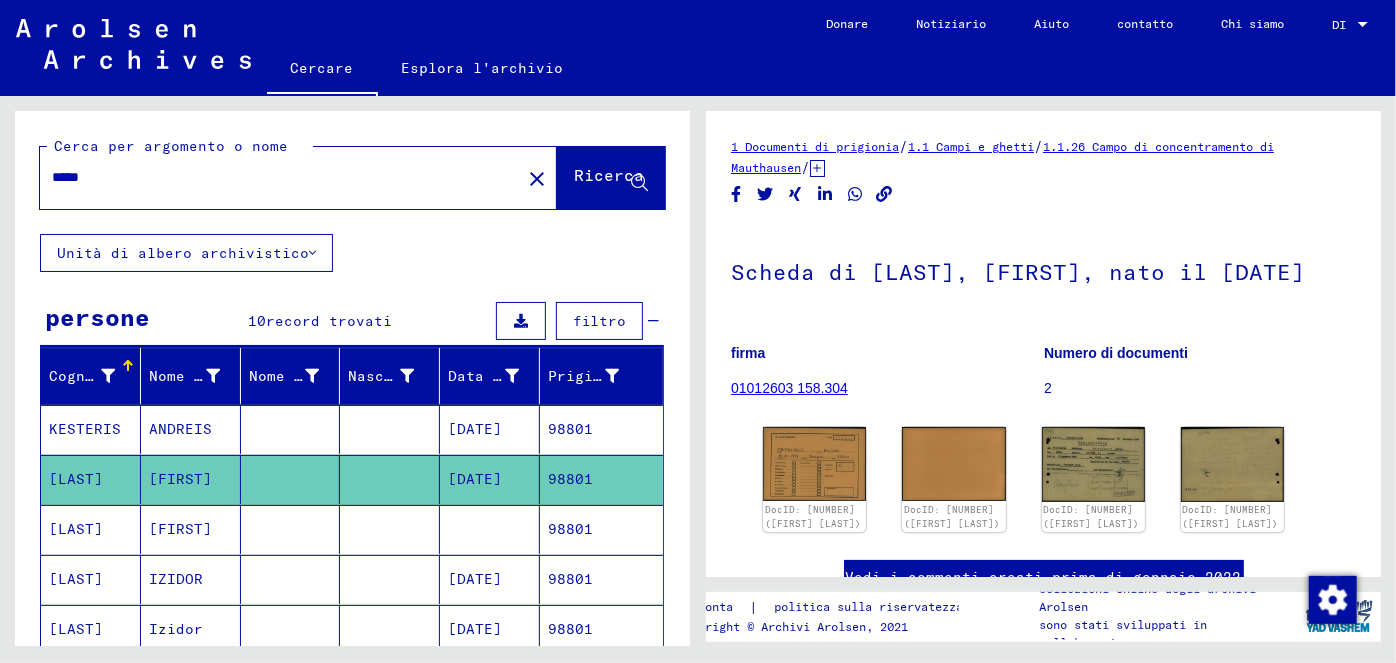 click on "*****" at bounding box center (280, 177) 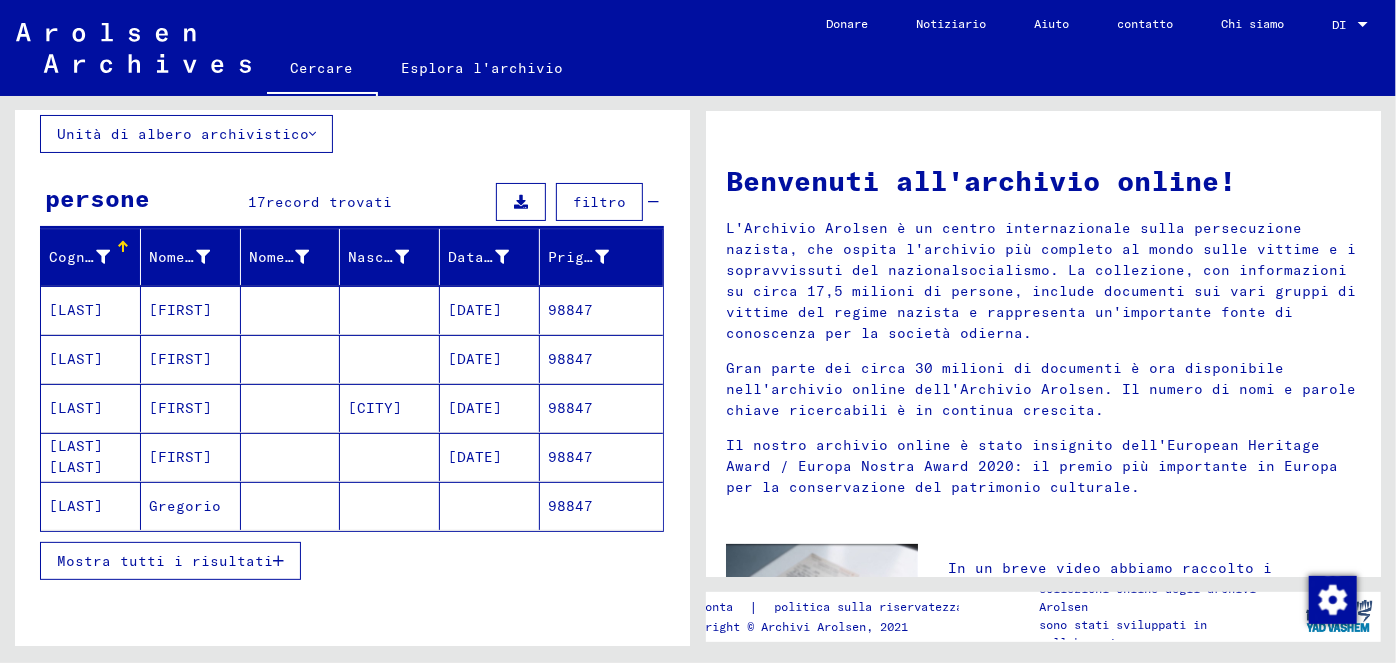 scroll, scrollTop: 122, scrollLeft: 0, axis: vertical 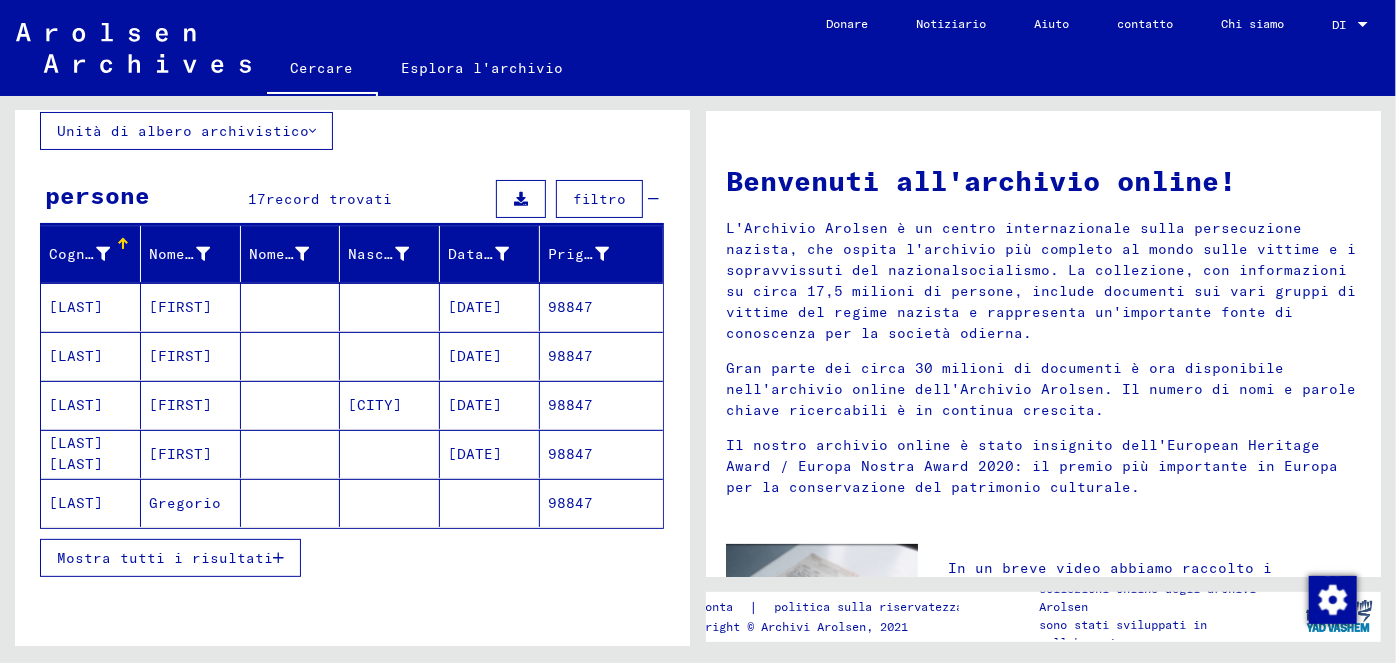 click at bounding box center [278, 558] 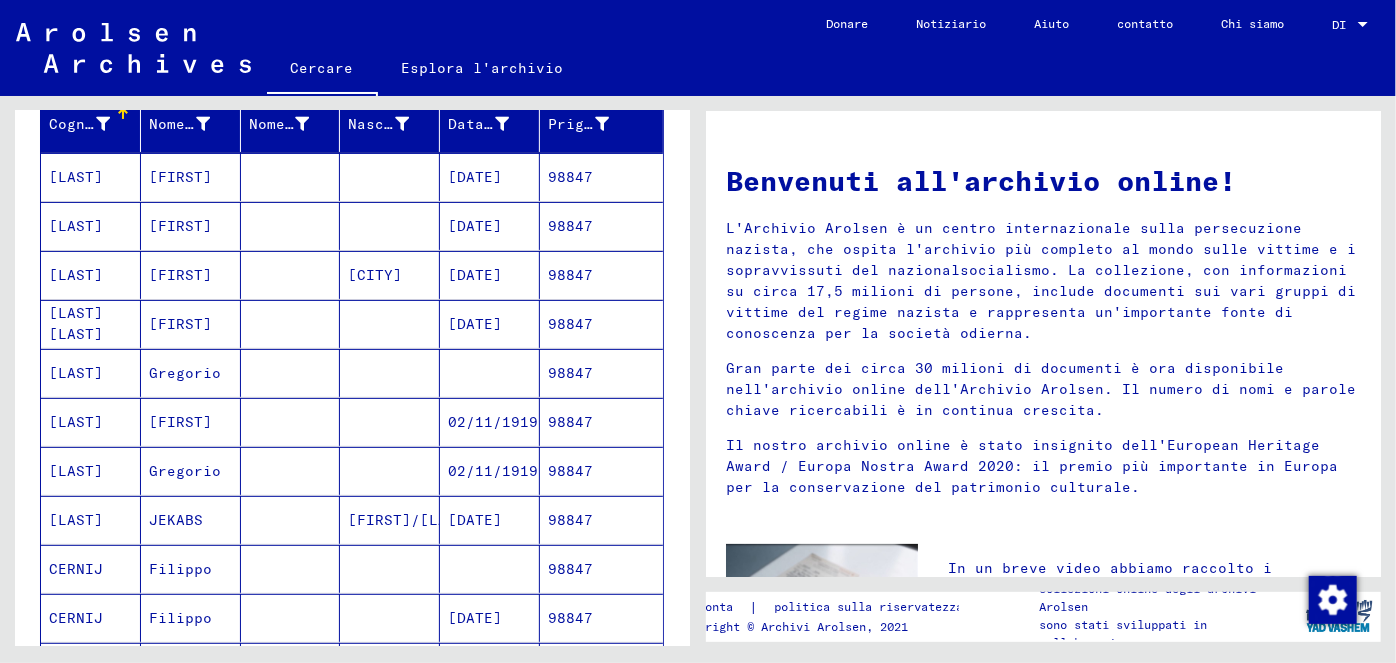 scroll, scrollTop: 0, scrollLeft: 0, axis: both 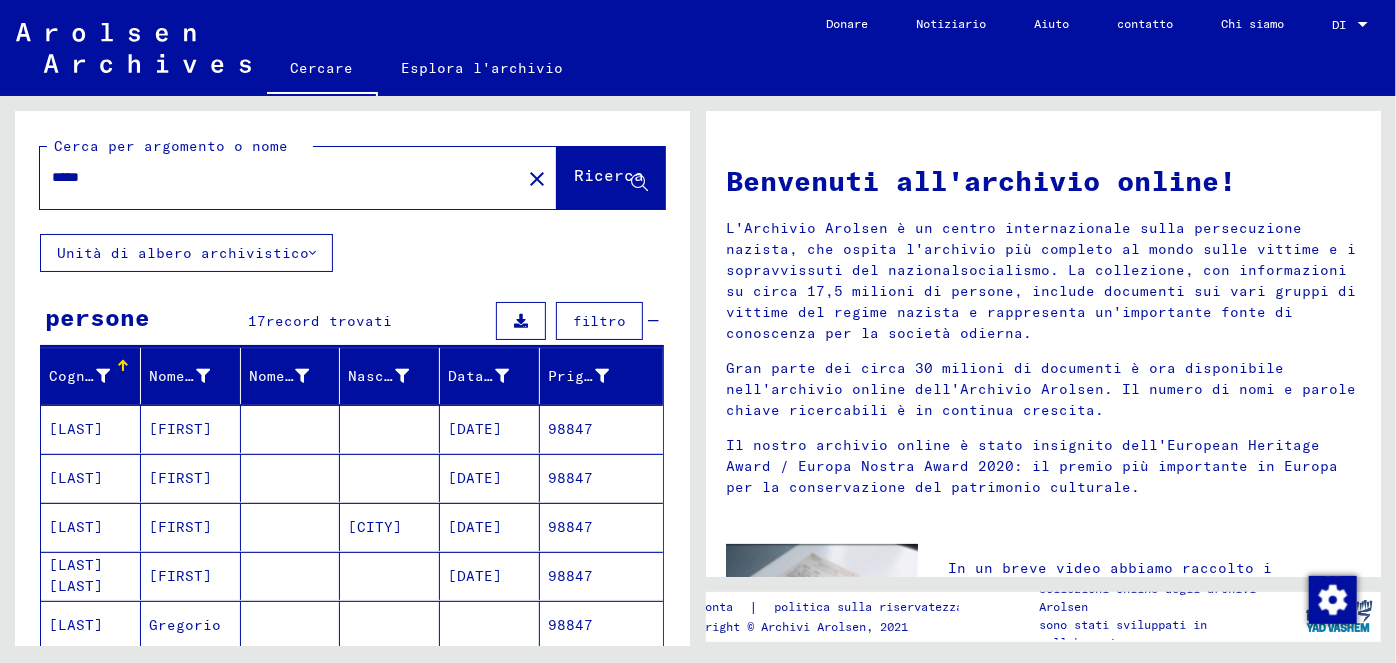 drag, startPoint x: 143, startPoint y: 183, endPoint x: 24, endPoint y: 168, distance: 119.94165 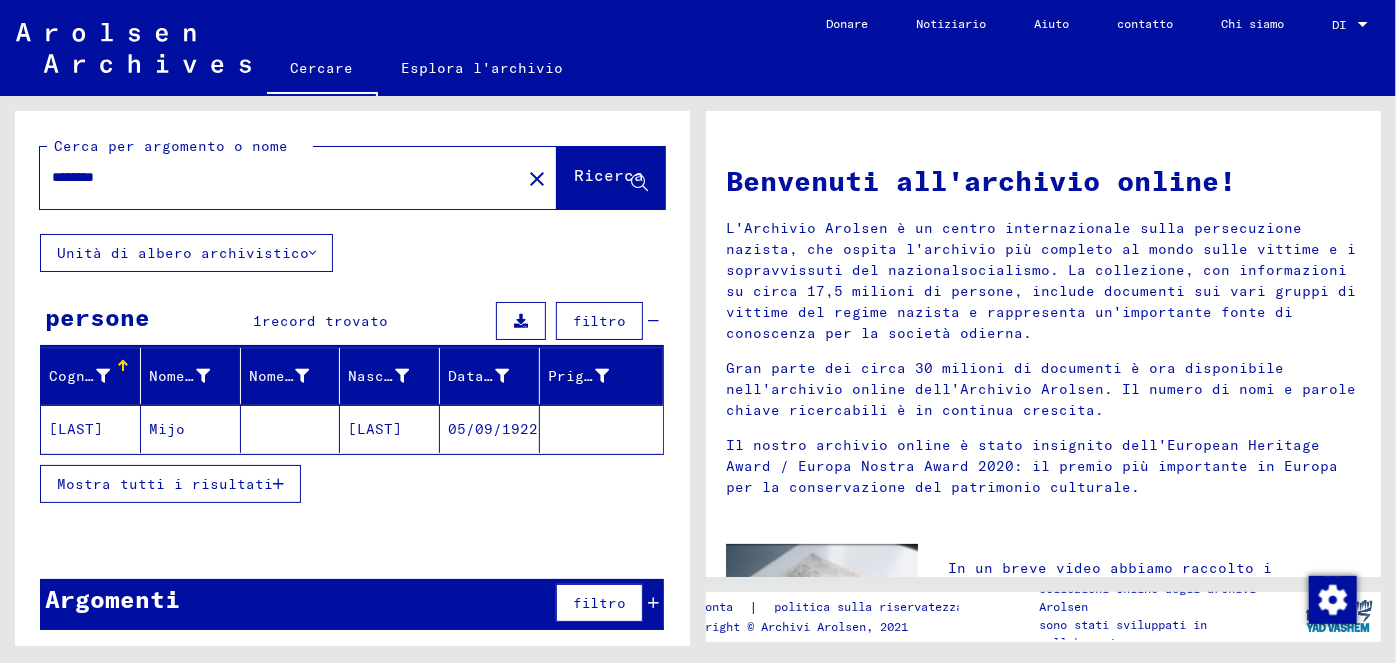 drag, startPoint x: 126, startPoint y: 180, endPoint x: 41, endPoint y: 174, distance: 85.2115 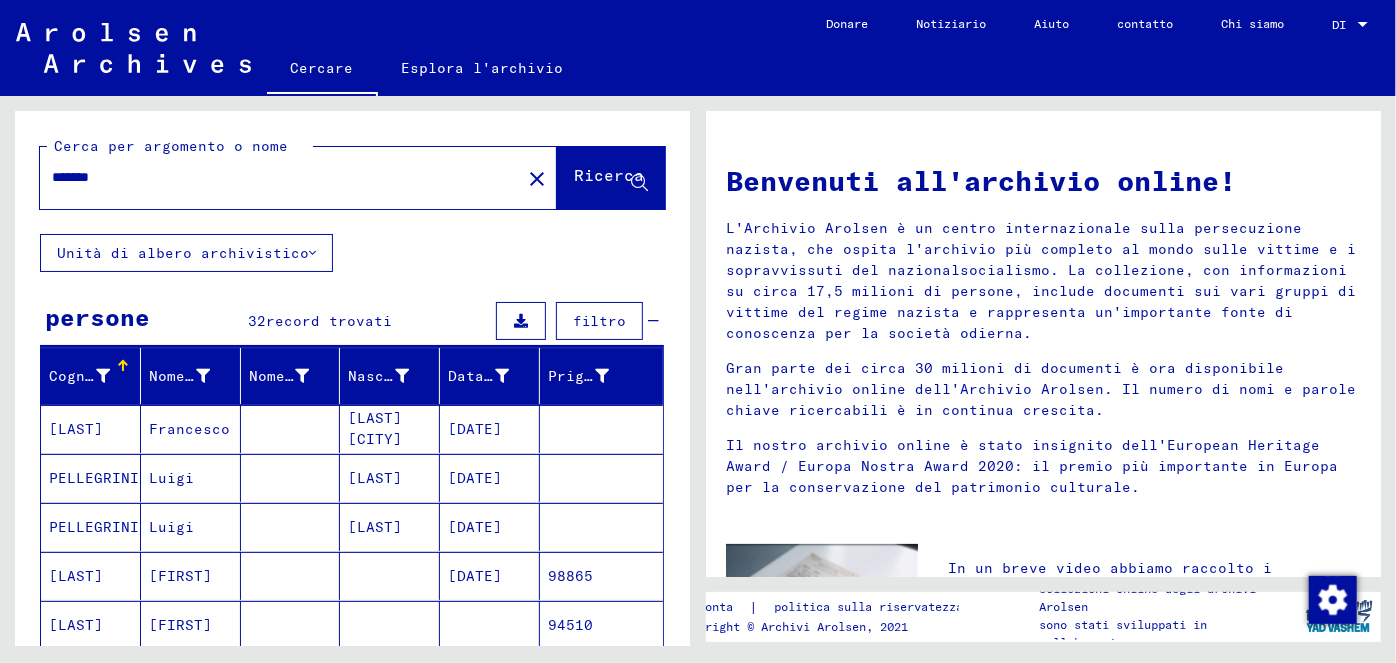 click on "[DATE]" 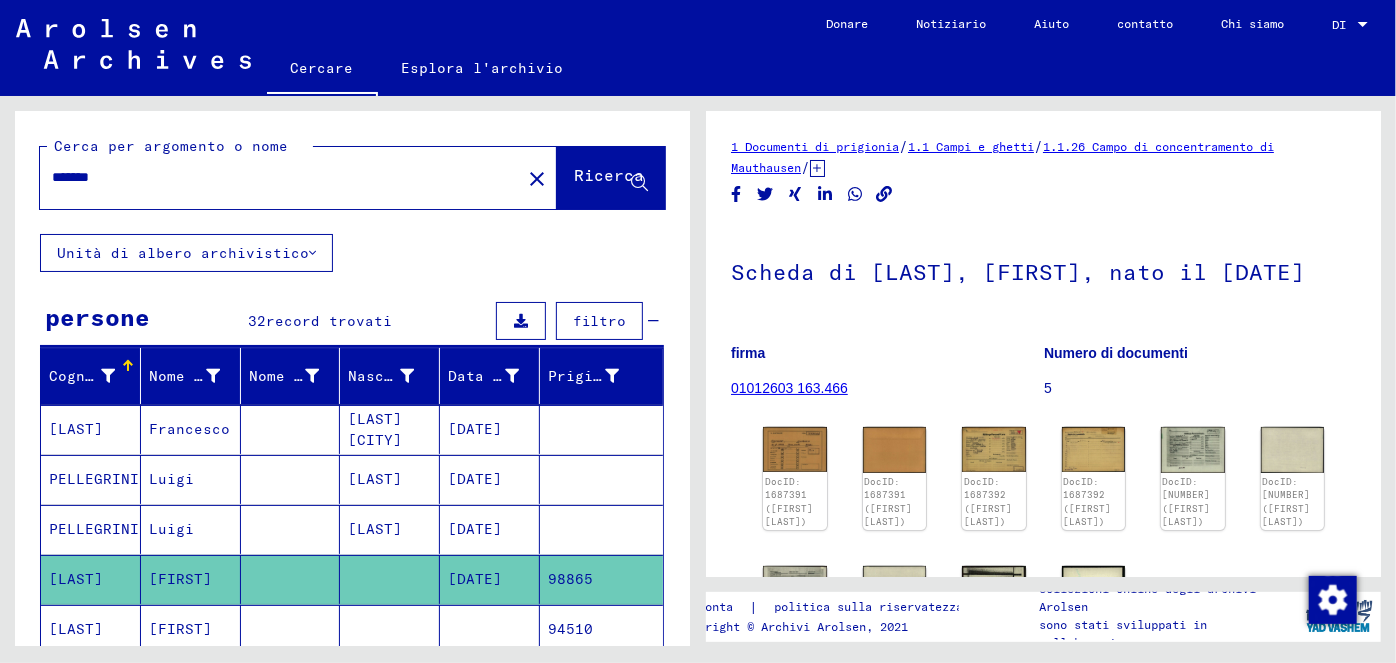 scroll, scrollTop: 0, scrollLeft: 0, axis: both 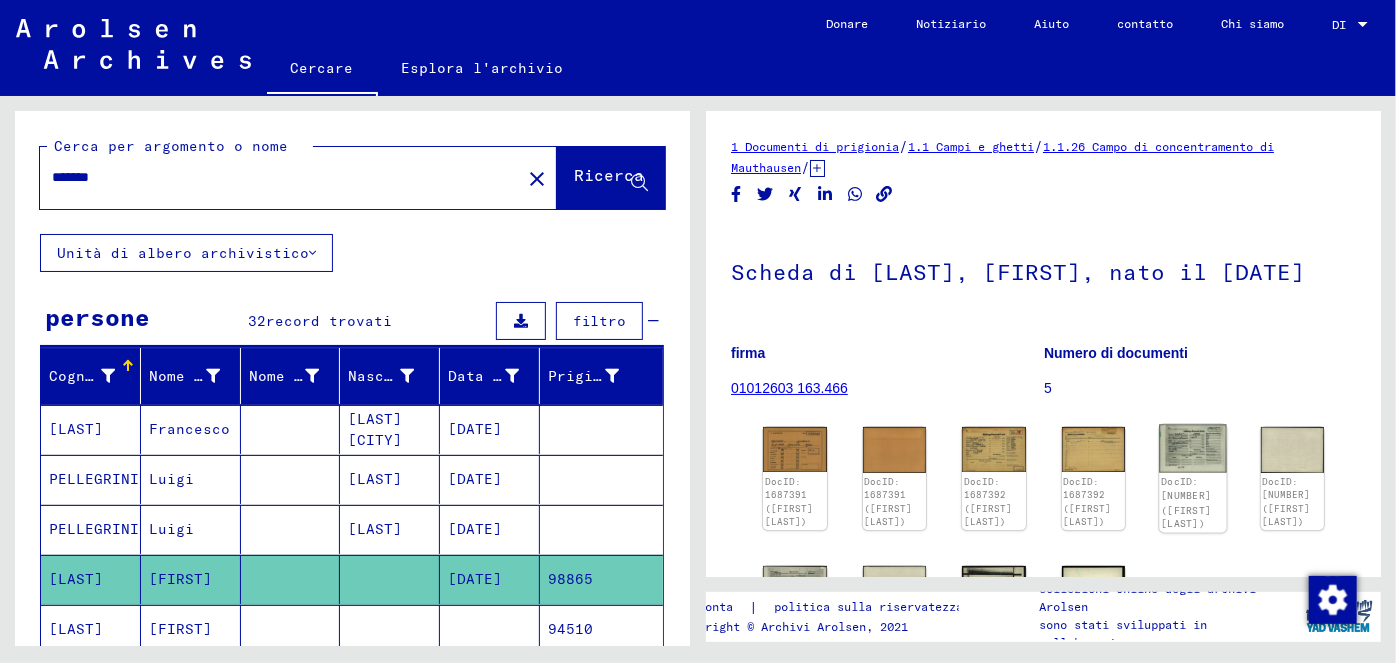 click 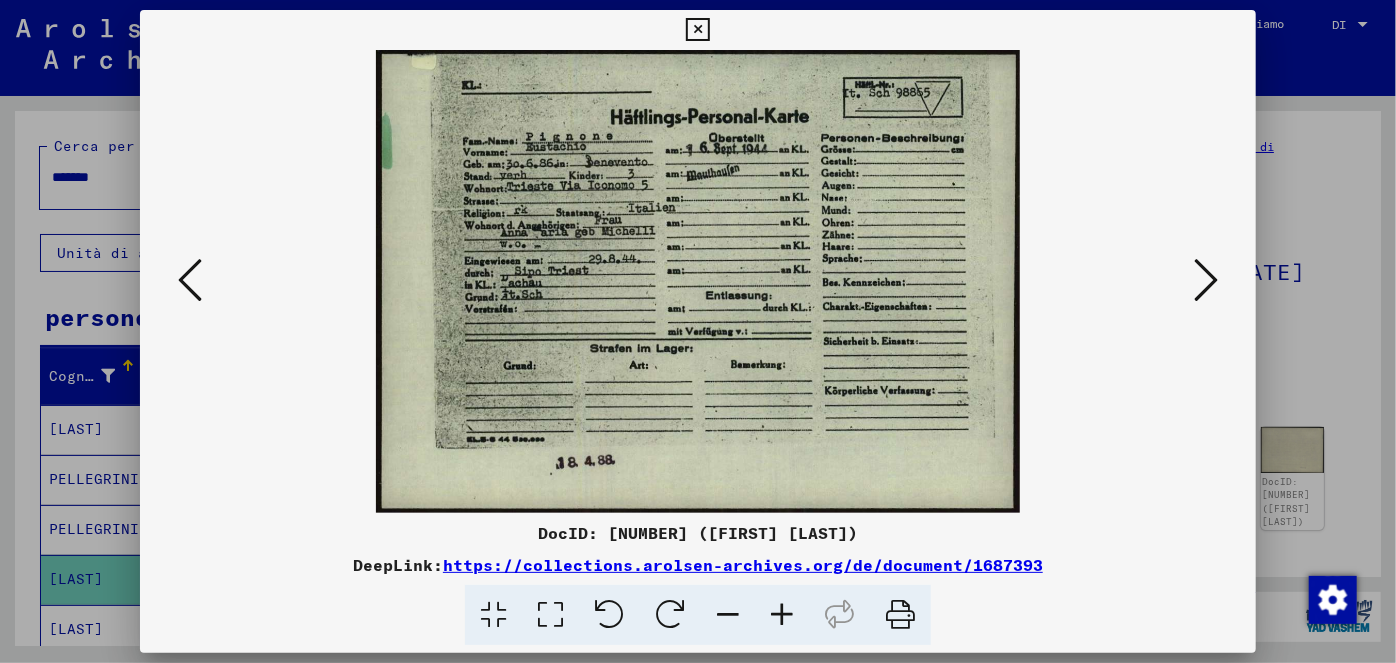 click at bounding box center [697, 30] 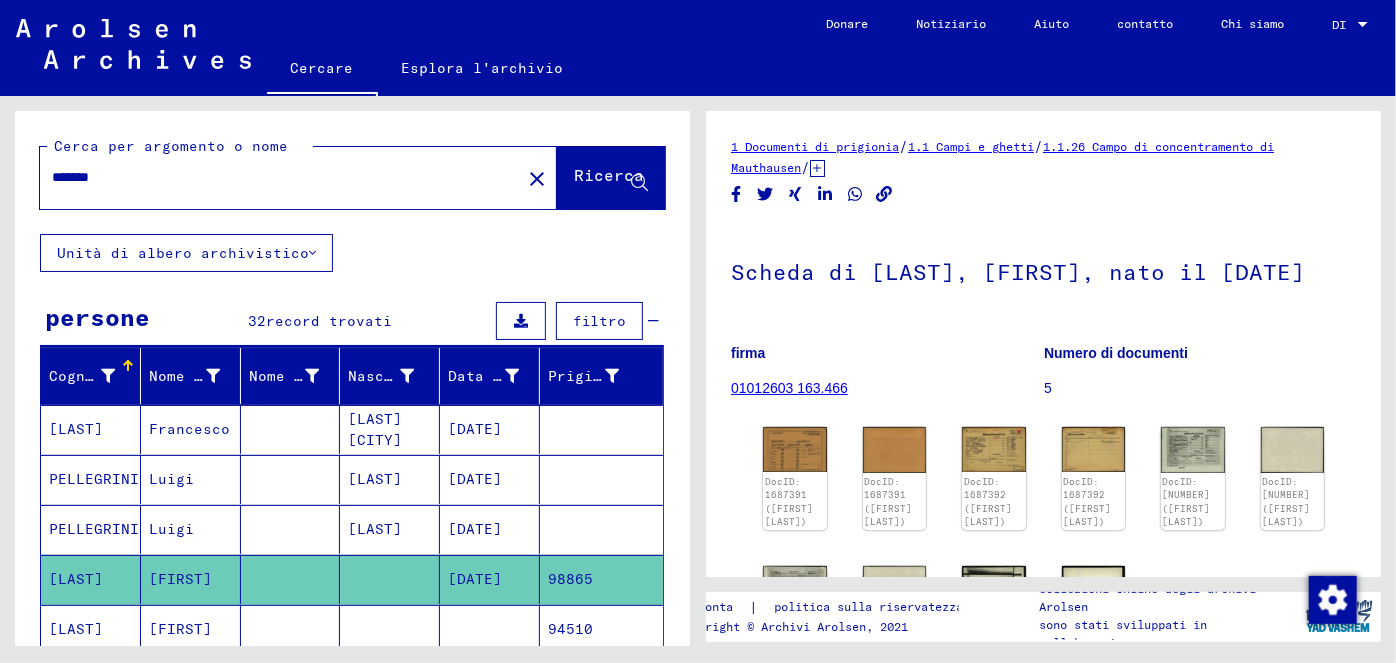 drag, startPoint x: 142, startPoint y: 173, endPoint x: 48, endPoint y: 182, distance: 94.42987 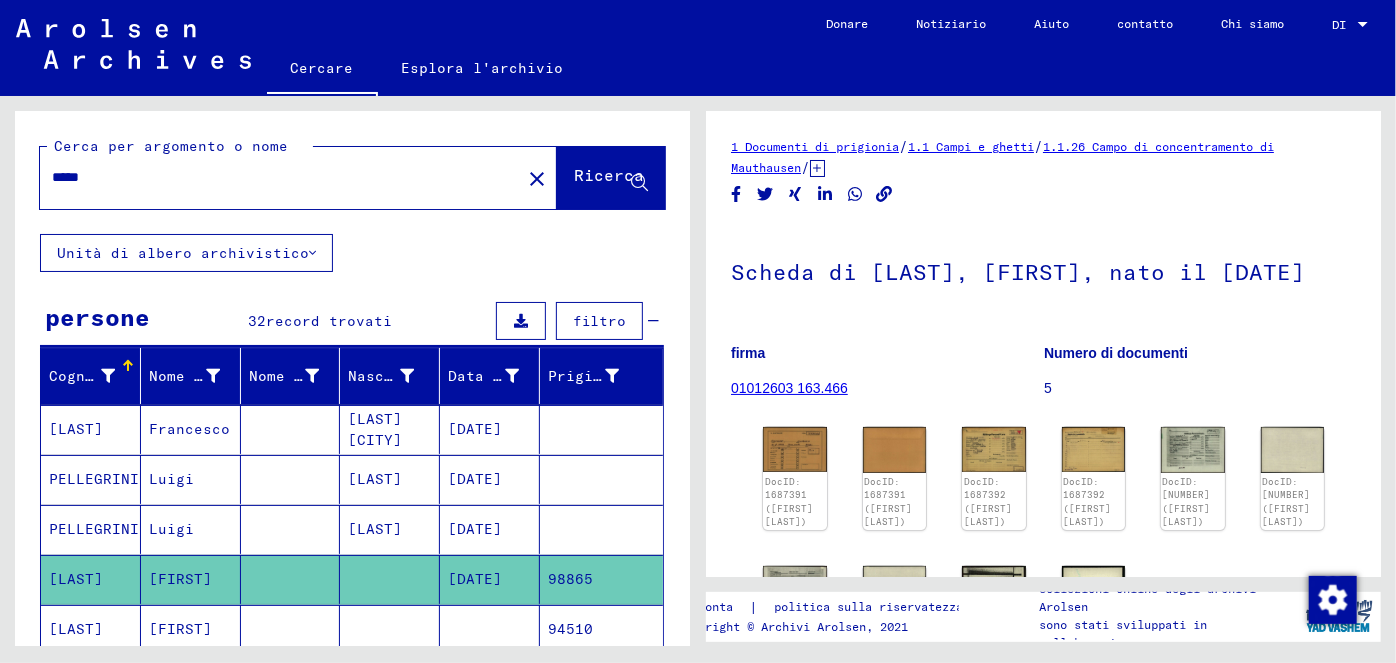 type on "*****" 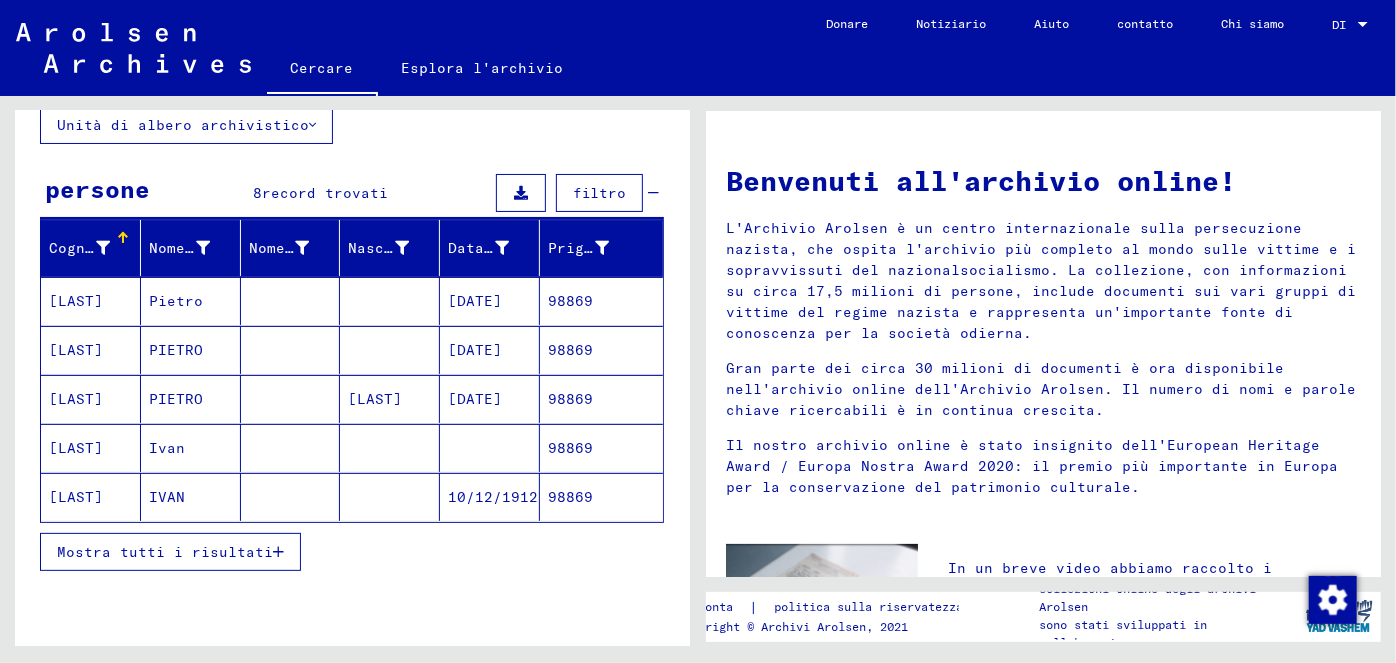 scroll, scrollTop: 130, scrollLeft: 0, axis: vertical 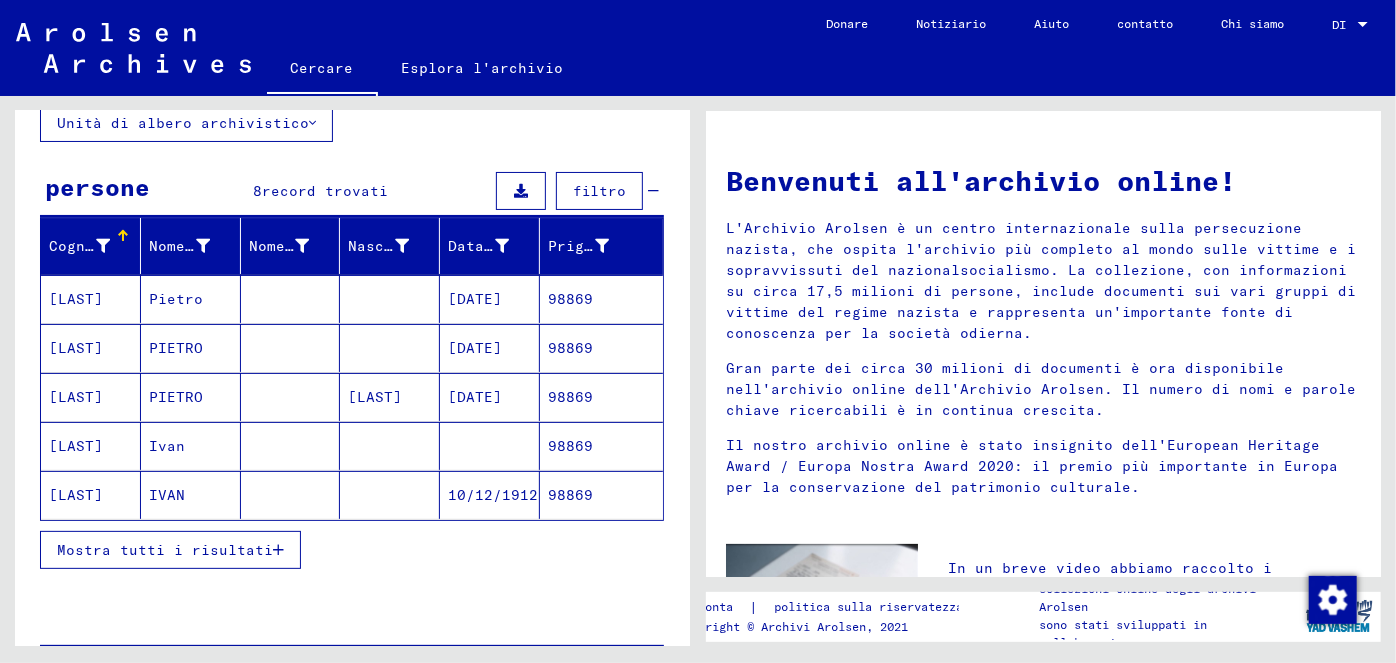 click at bounding box center (278, 550) 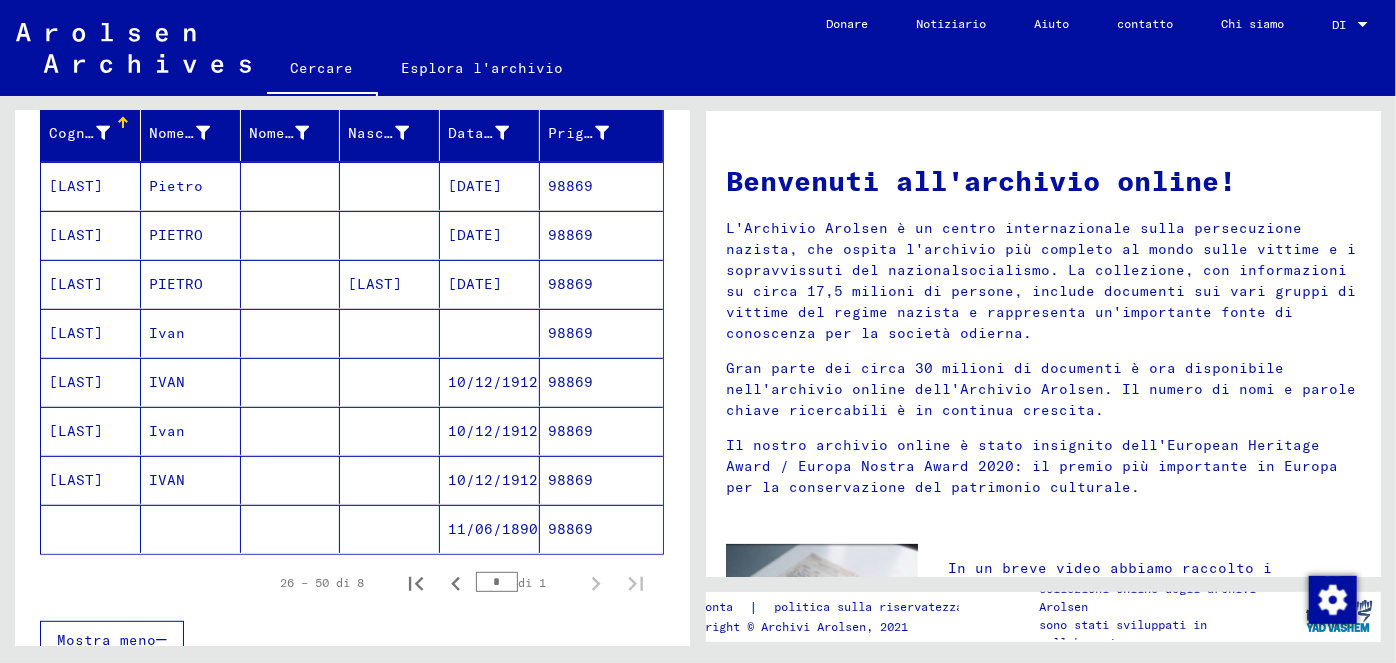 scroll, scrollTop: 271, scrollLeft: 0, axis: vertical 